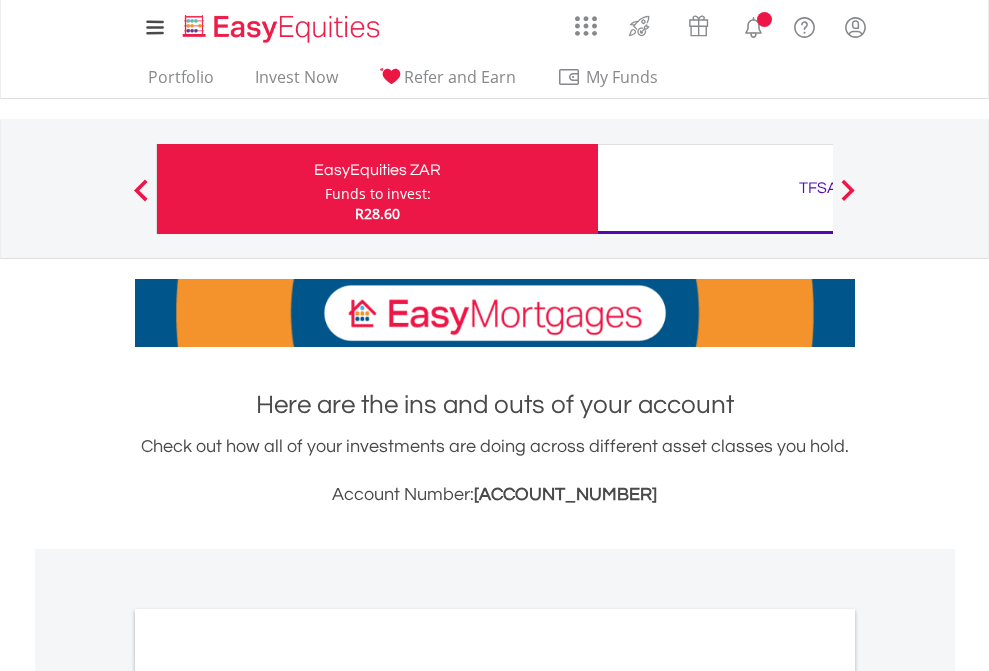 scroll, scrollTop: 0, scrollLeft: 0, axis: both 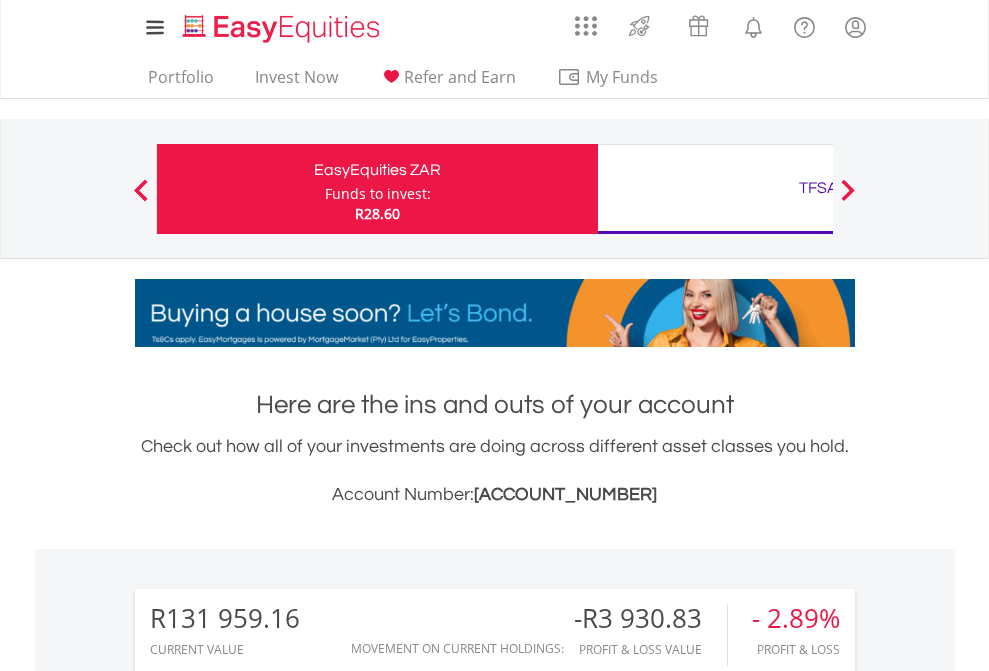 click on "Funds to invest:" at bounding box center [378, 194] 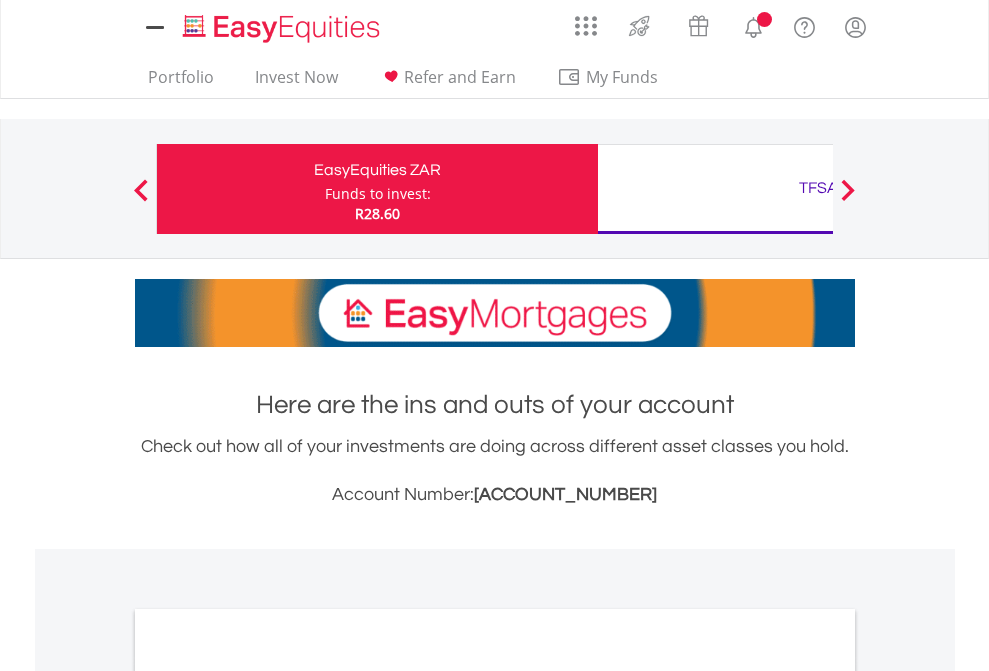 scroll, scrollTop: 0, scrollLeft: 0, axis: both 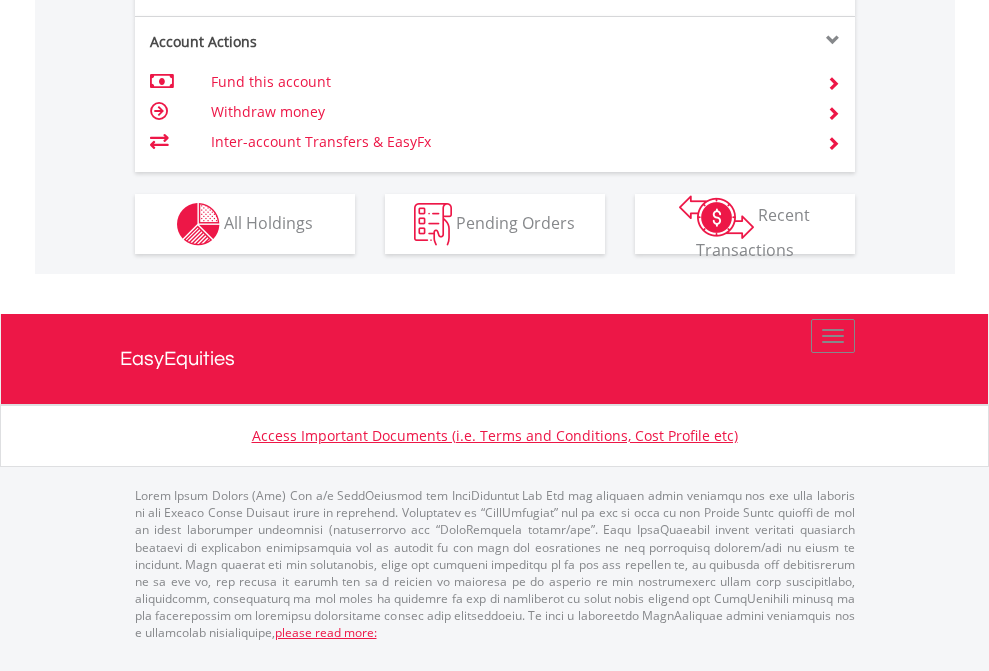 click on "Investment types" at bounding box center [706, -337] 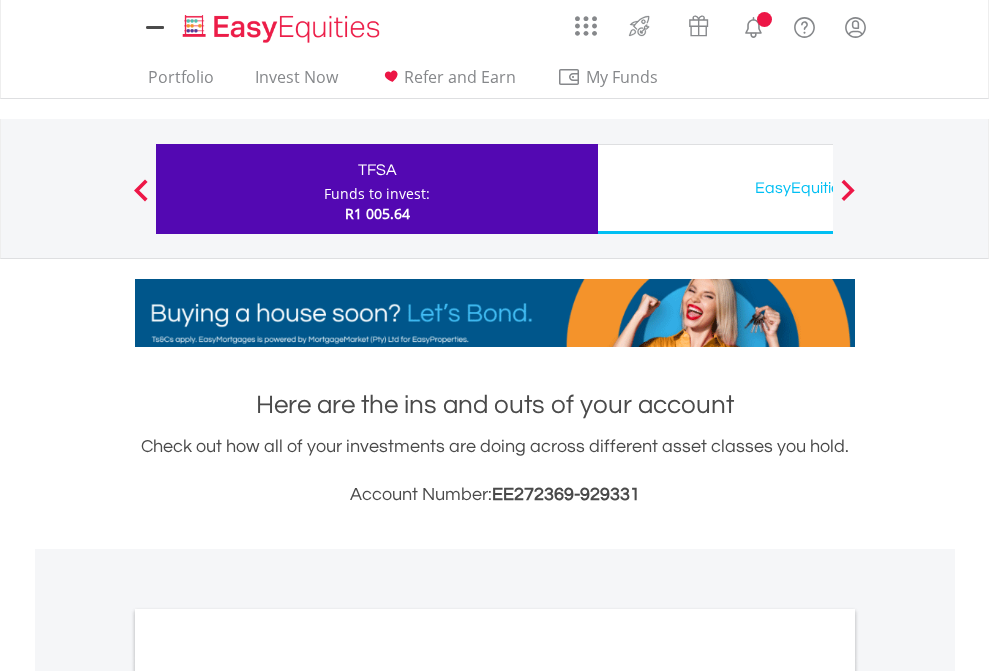 scroll, scrollTop: 0, scrollLeft: 0, axis: both 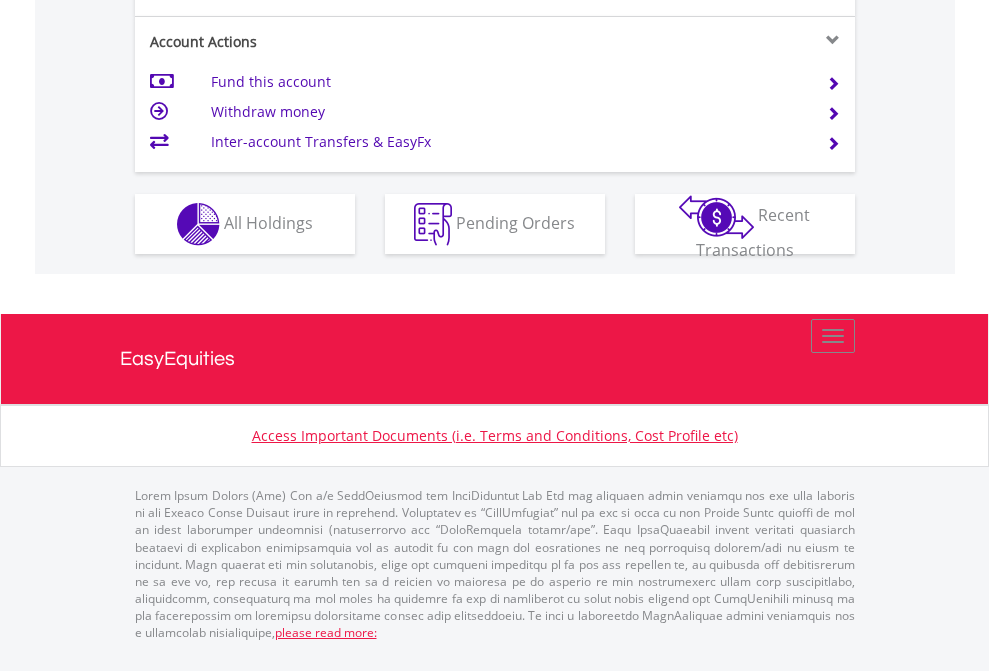 click on "Investment types" at bounding box center [706, -337] 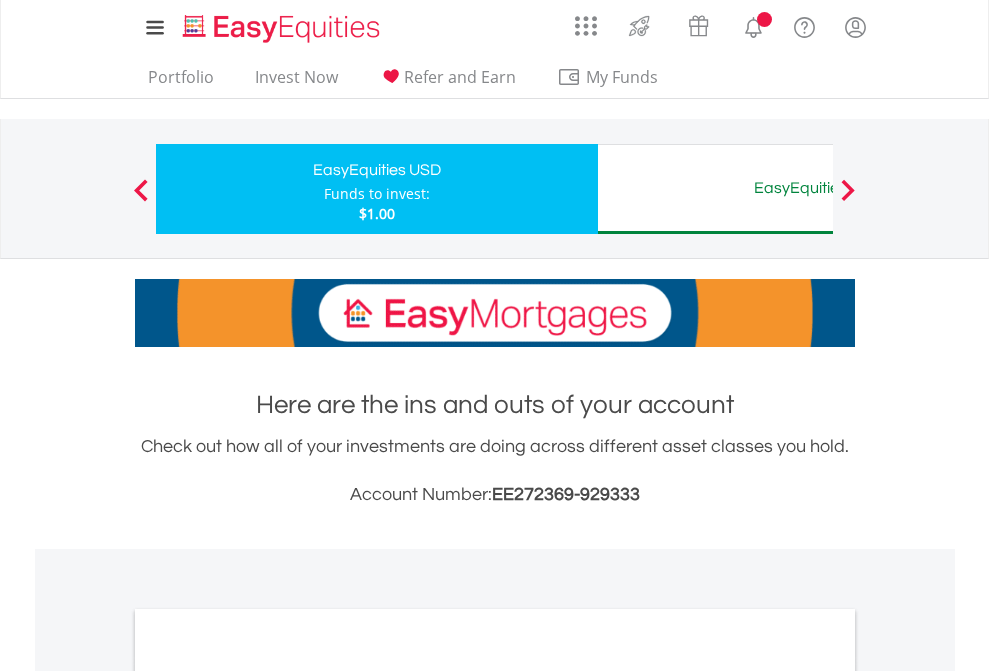 scroll, scrollTop: 0, scrollLeft: 0, axis: both 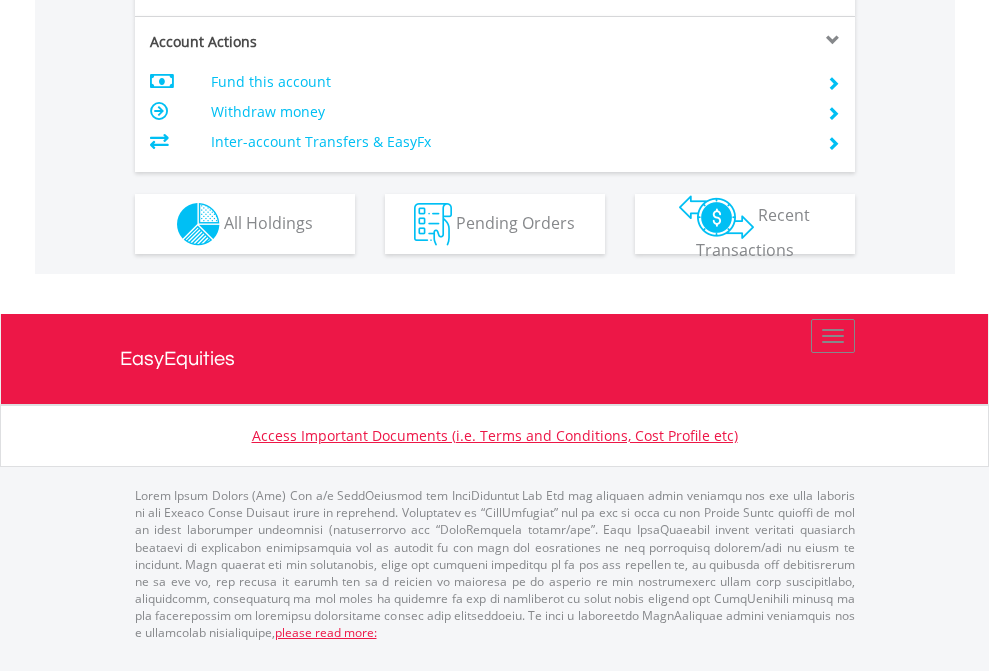 click on "Investment types" at bounding box center (706, -337) 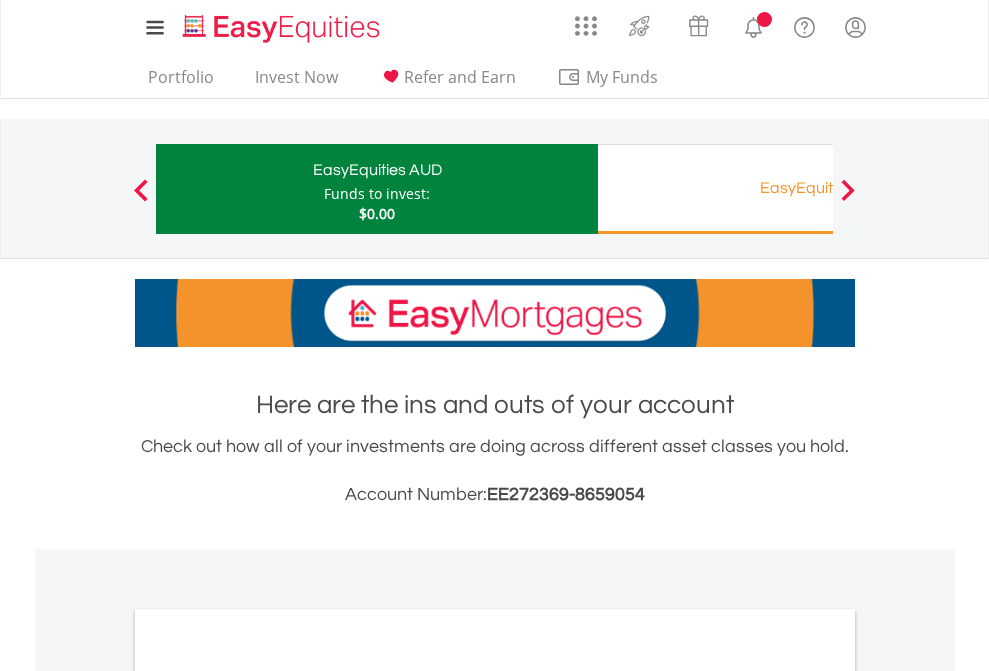 scroll, scrollTop: 0, scrollLeft: 0, axis: both 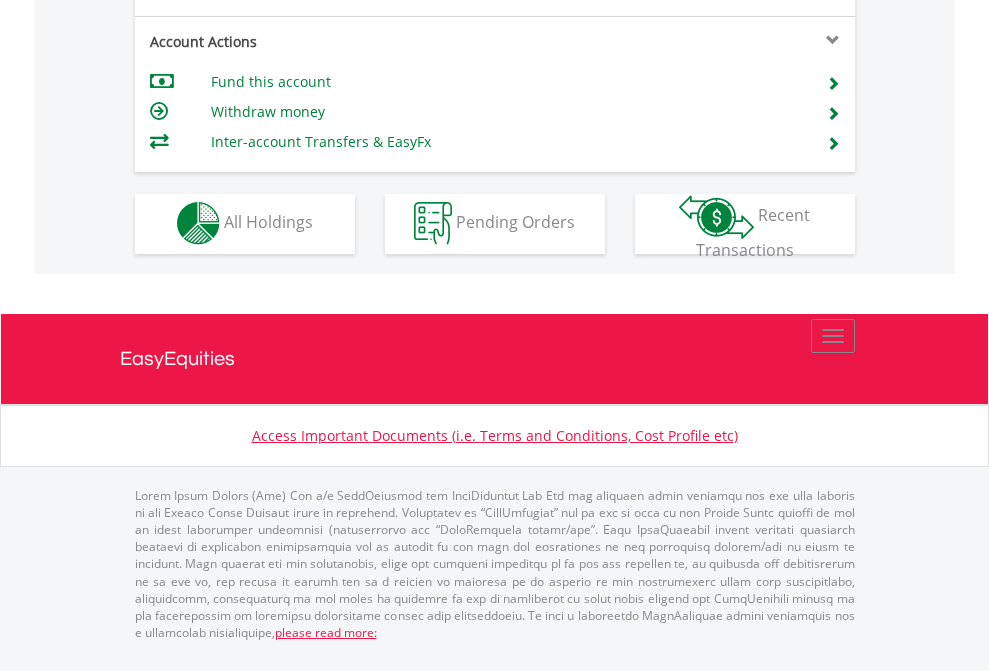 click on "Investment types" at bounding box center [706, -353] 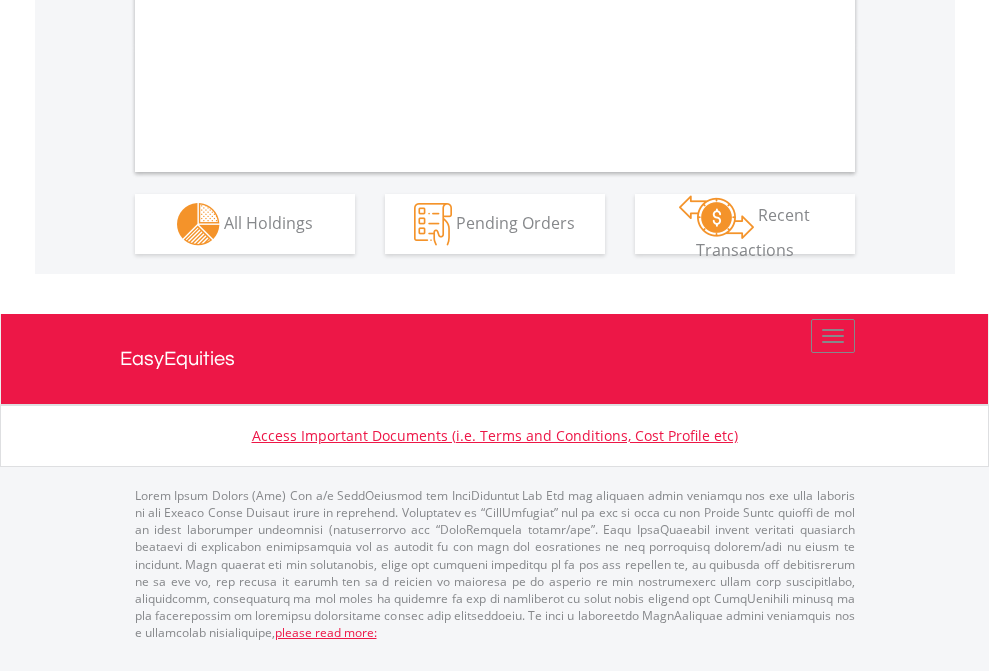 scroll, scrollTop: 2074, scrollLeft: 0, axis: vertical 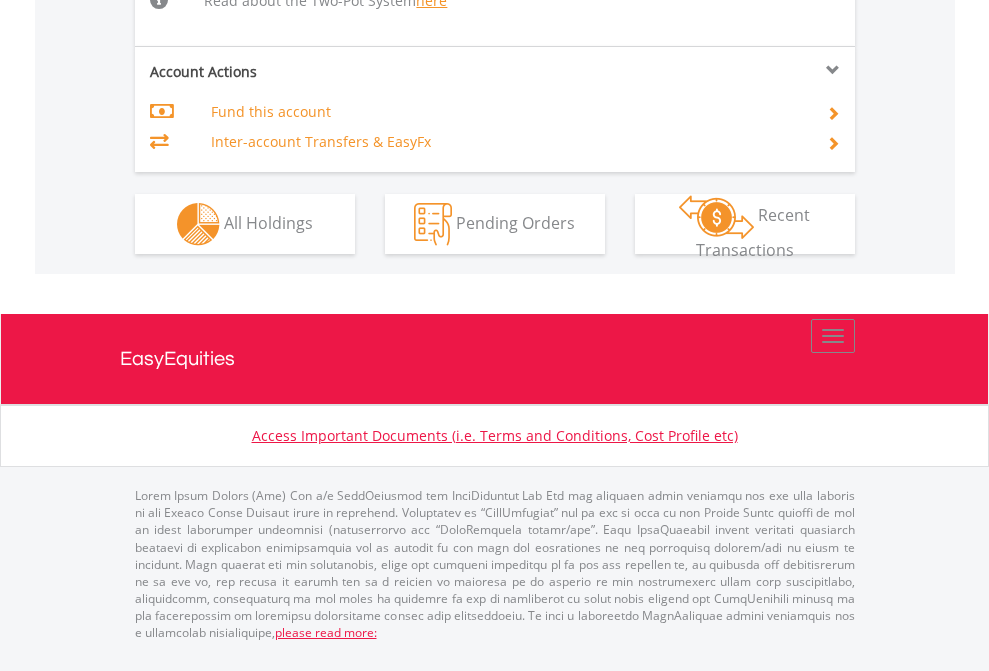 click on "Investment types" at bounding box center (706, -498) 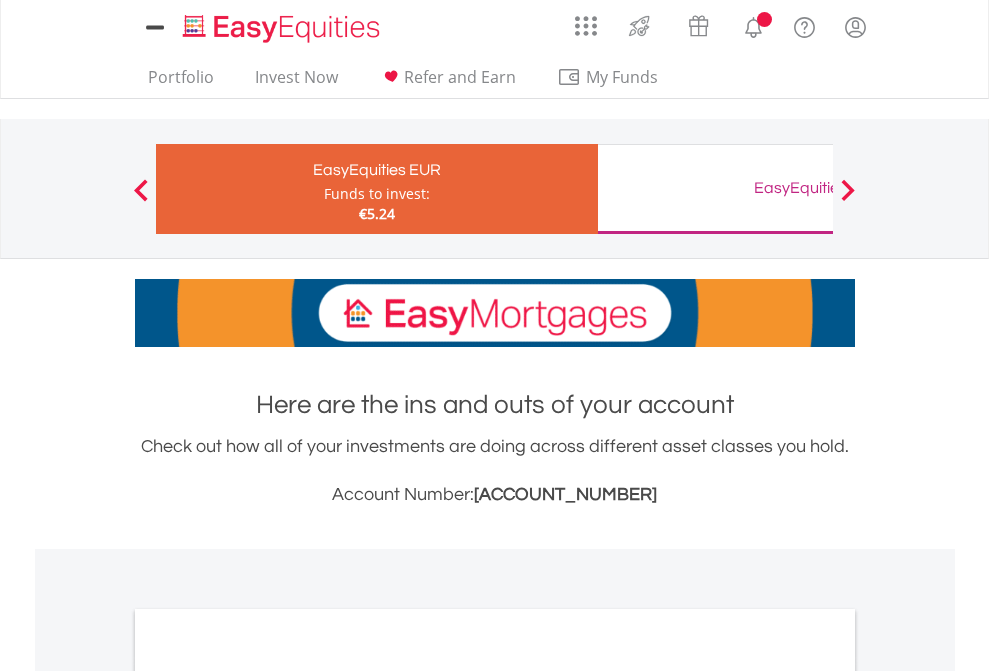 scroll, scrollTop: 0, scrollLeft: 0, axis: both 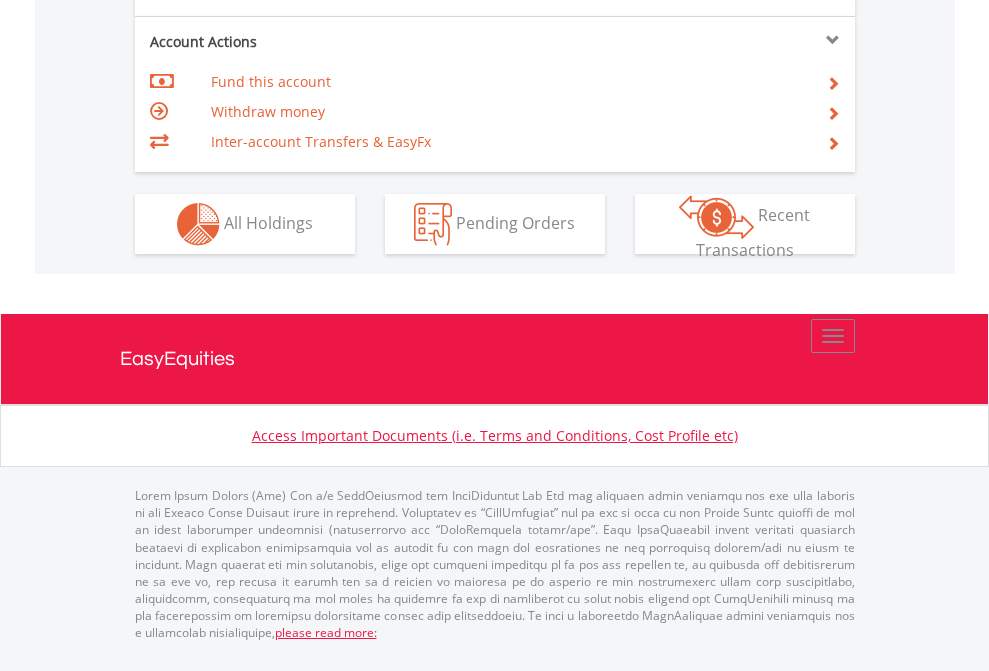 click on "Investment types" at bounding box center [706, -337] 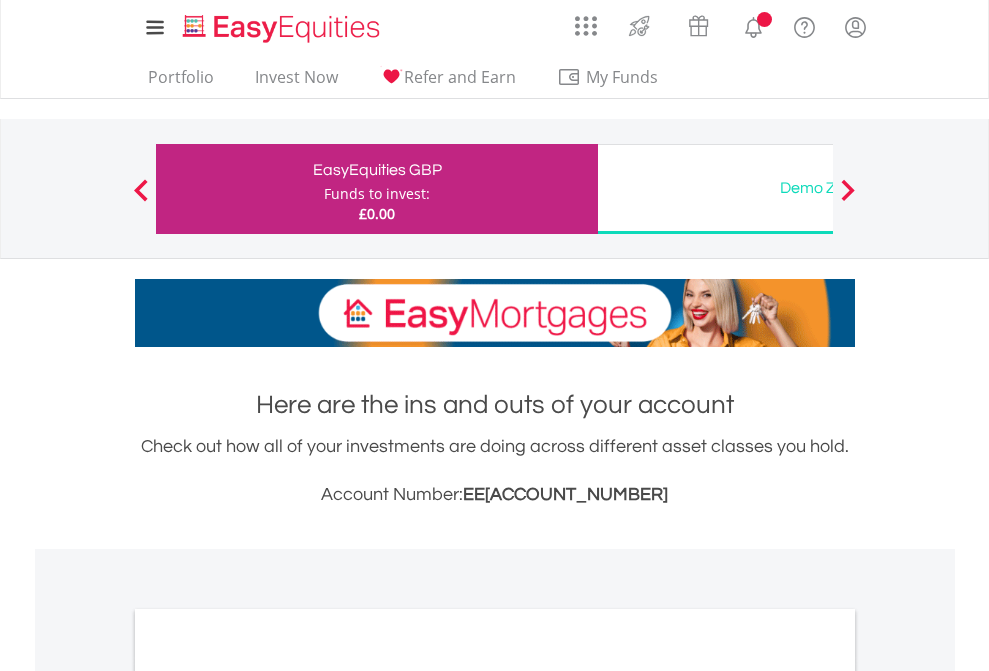 scroll, scrollTop: 0, scrollLeft: 0, axis: both 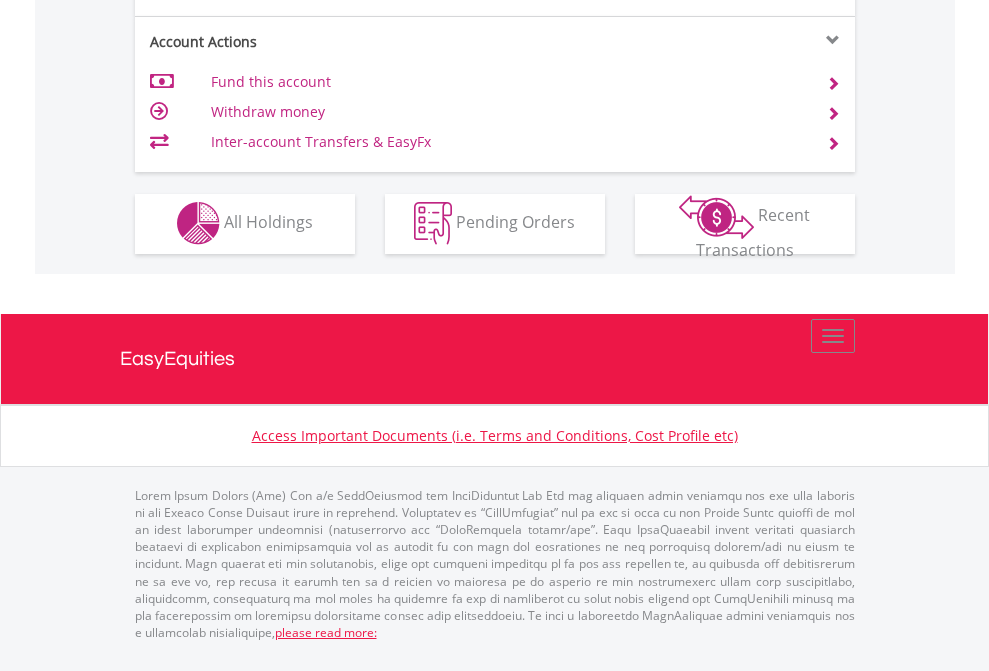 click on "Investment types" at bounding box center [706, -353] 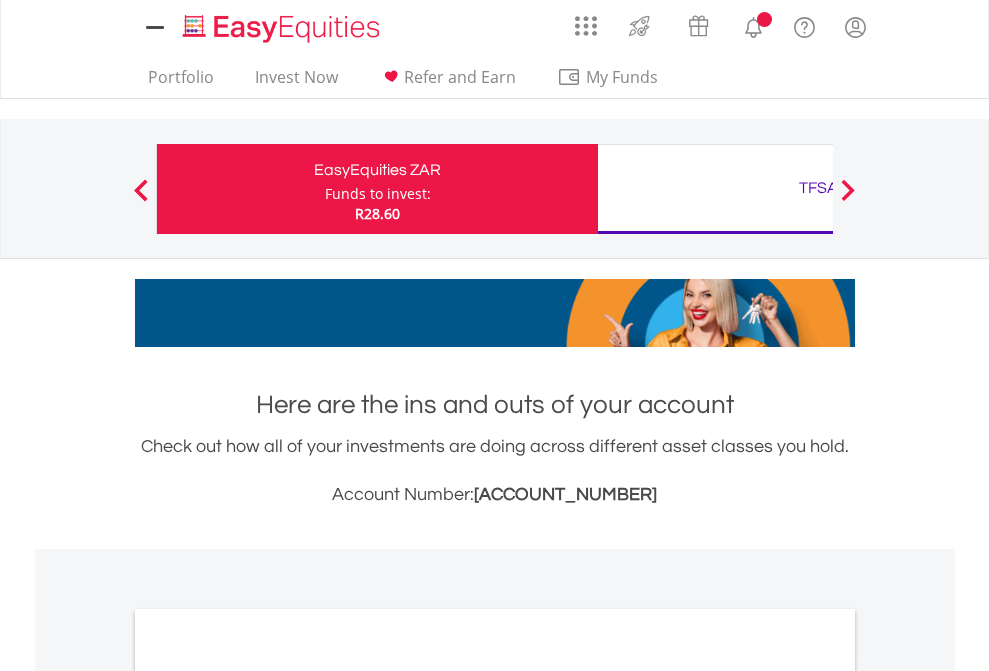 scroll, scrollTop: 1202, scrollLeft: 0, axis: vertical 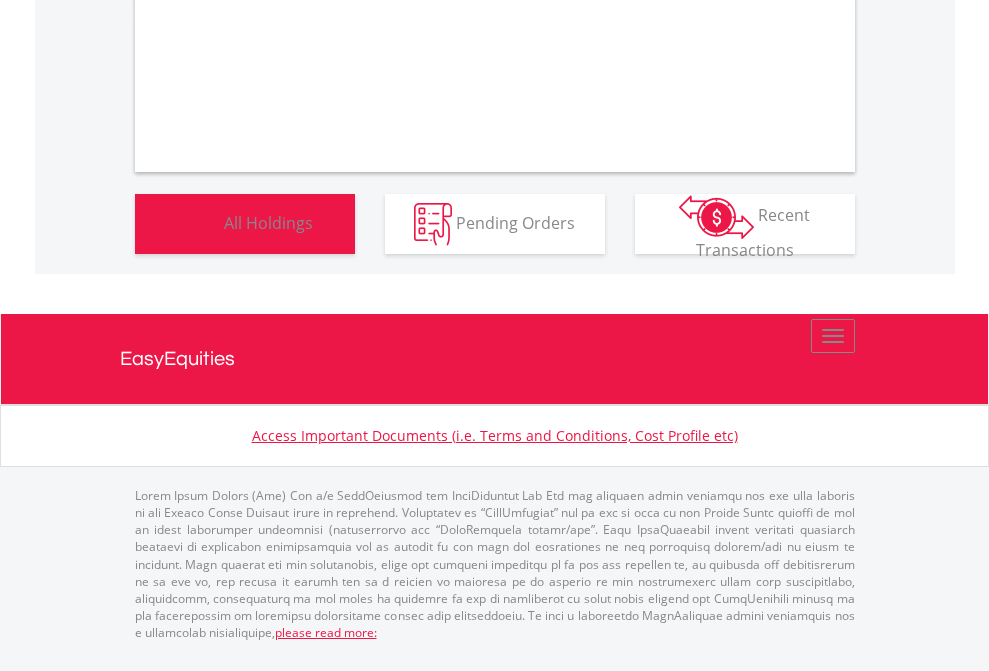 click on "All Holdings" at bounding box center [268, 222] 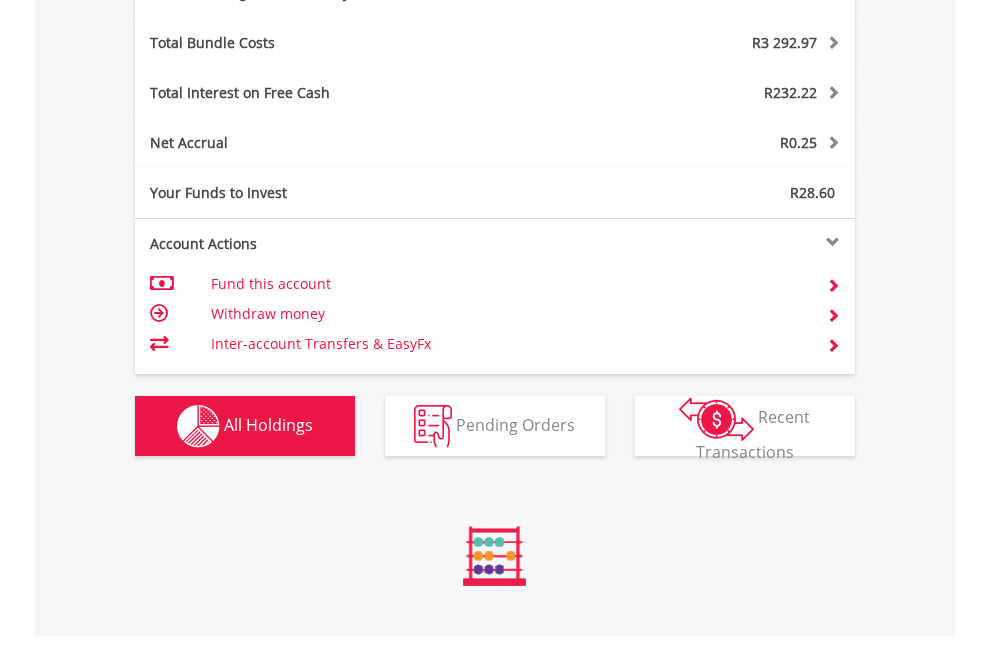 scroll, scrollTop: 999808, scrollLeft: 999687, axis: both 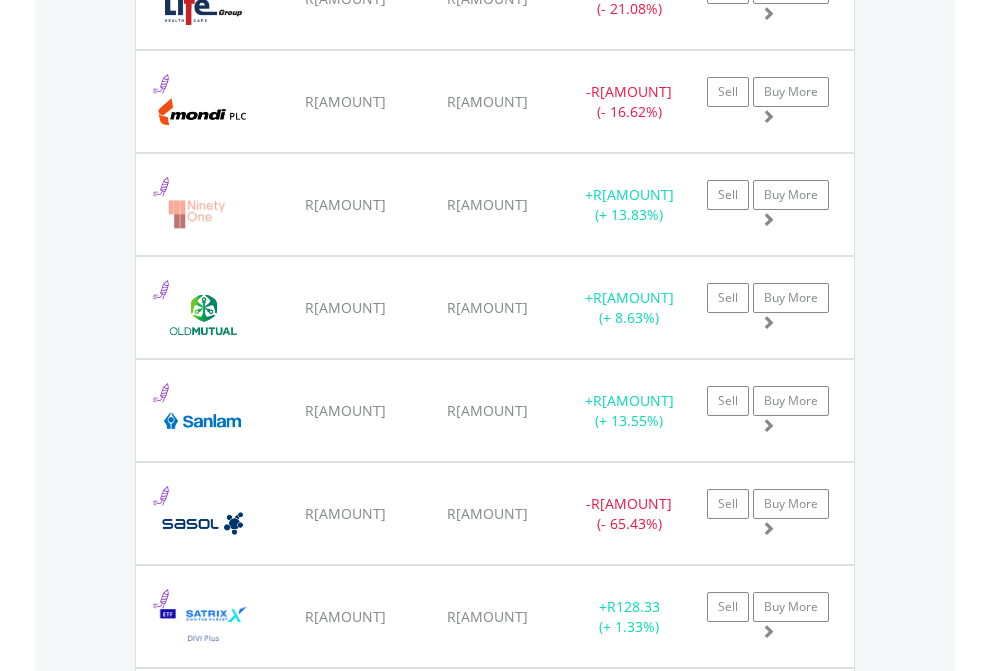 click on "TFSA" at bounding box center (818, -2196) 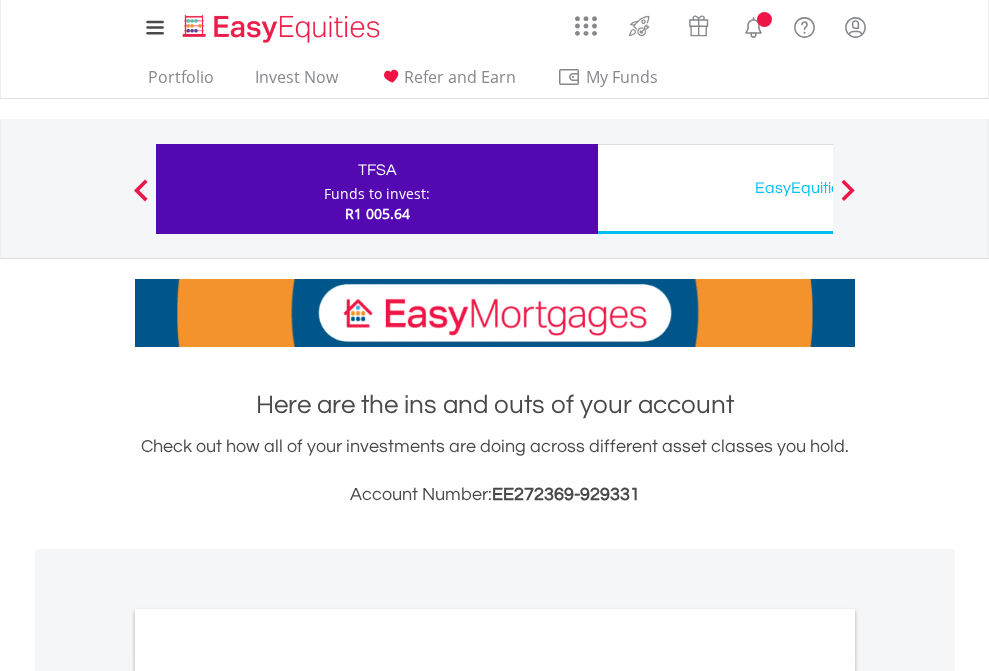 scroll, scrollTop: 1202, scrollLeft: 0, axis: vertical 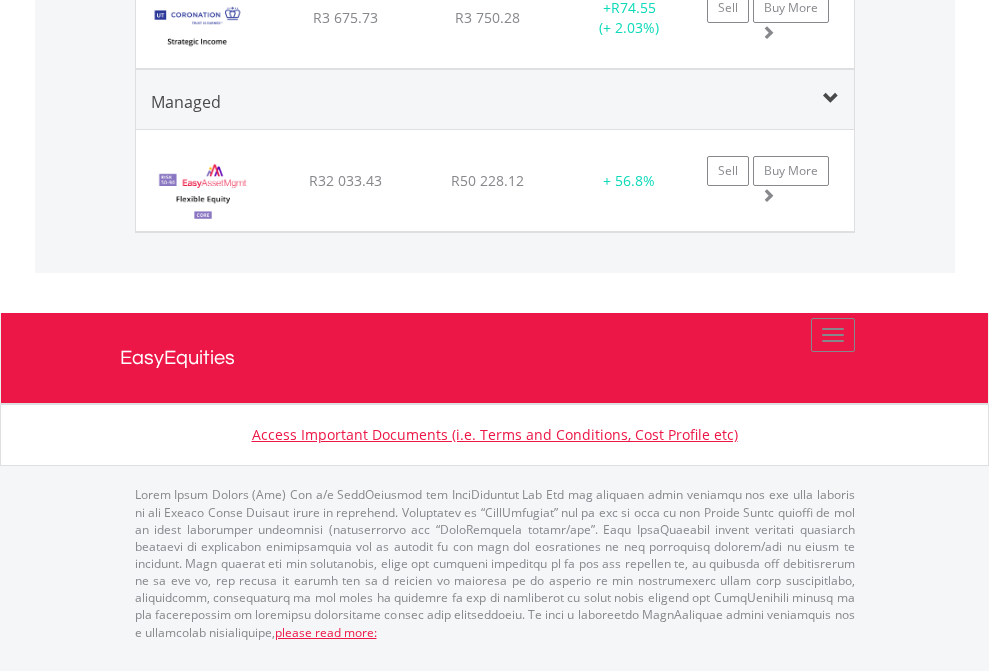 click on "EasyEquities USD" at bounding box center (818, -1926) 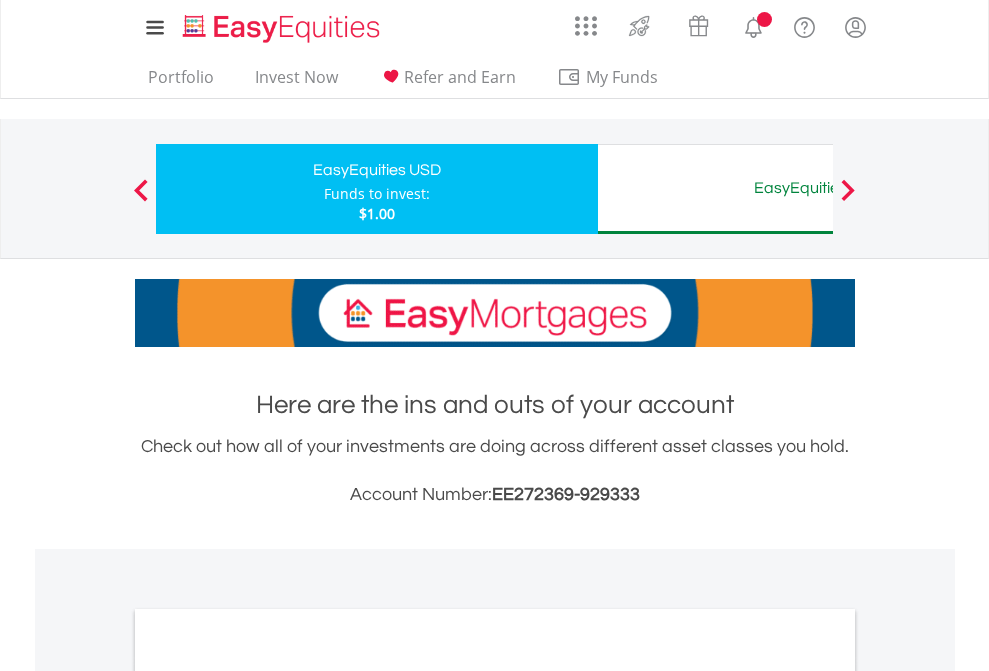 scroll, scrollTop: 1202, scrollLeft: 0, axis: vertical 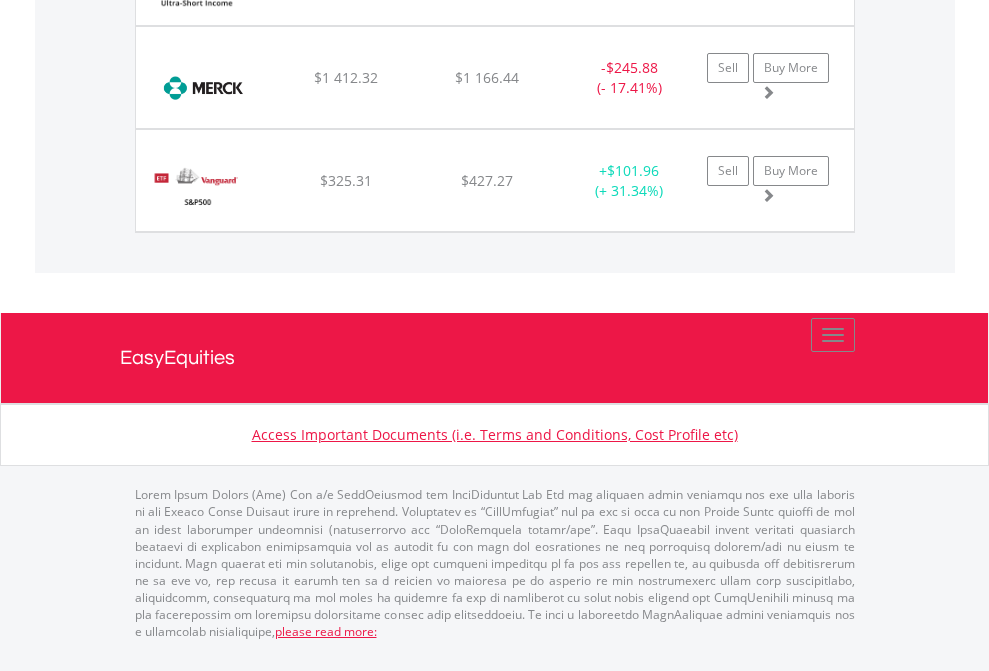 click on "EasyEquities AUD" at bounding box center (818, -1894) 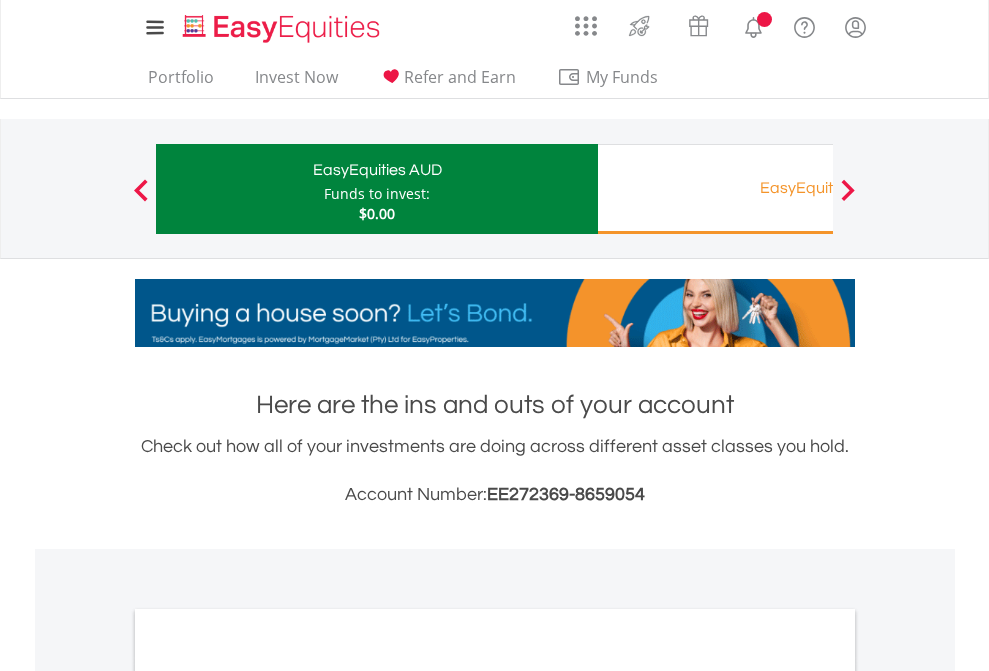 scroll, scrollTop: 0, scrollLeft: 0, axis: both 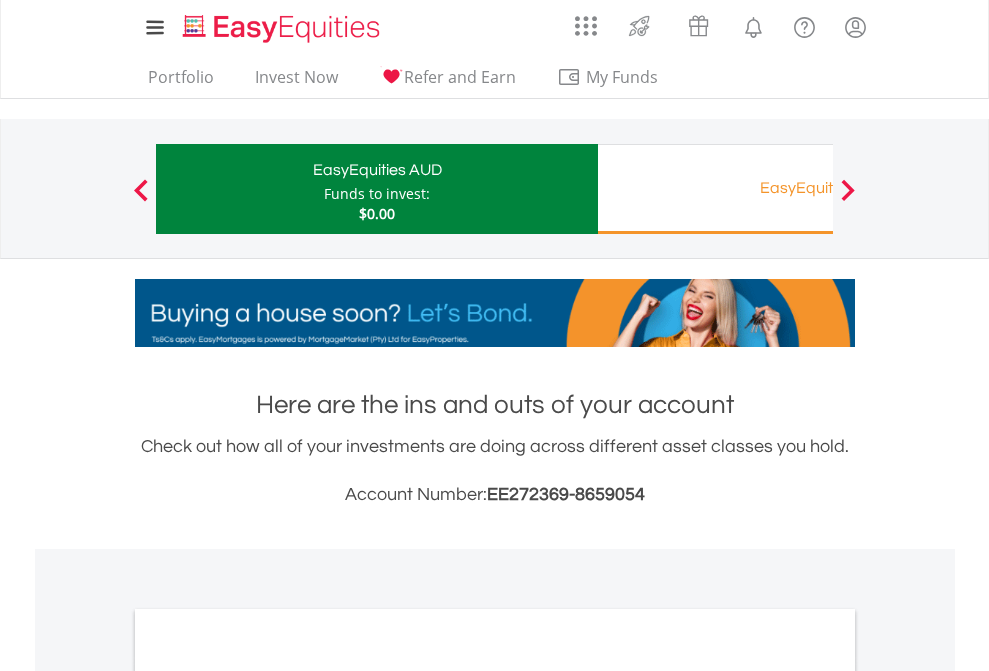 click on "All Holdings" at bounding box center (268, 1096) 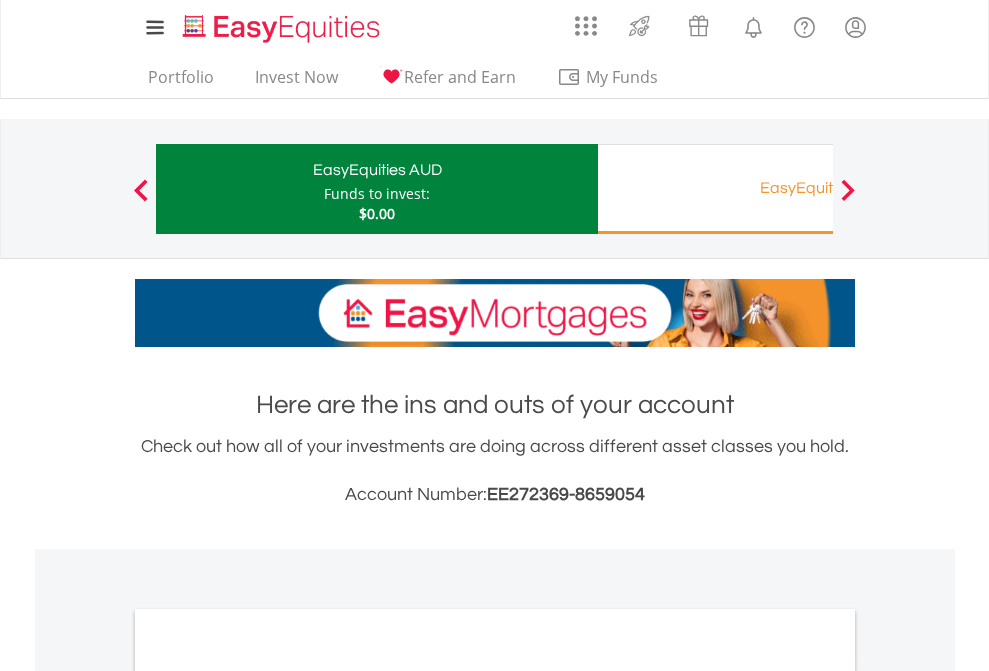 scroll, scrollTop: 1202, scrollLeft: 0, axis: vertical 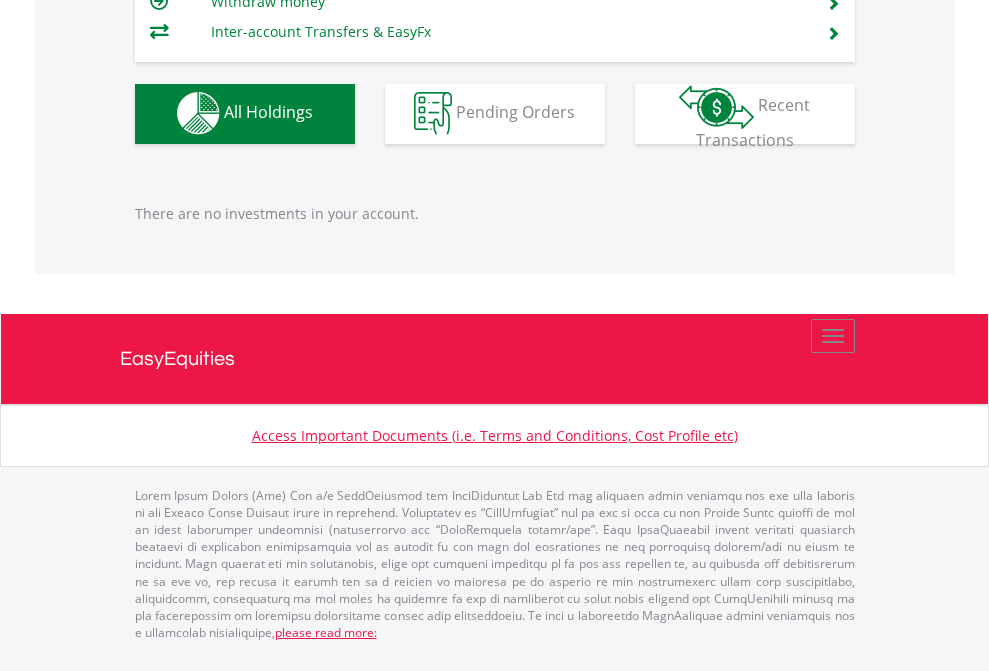 click on "EasyEquities RA" at bounding box center [818, -1142] 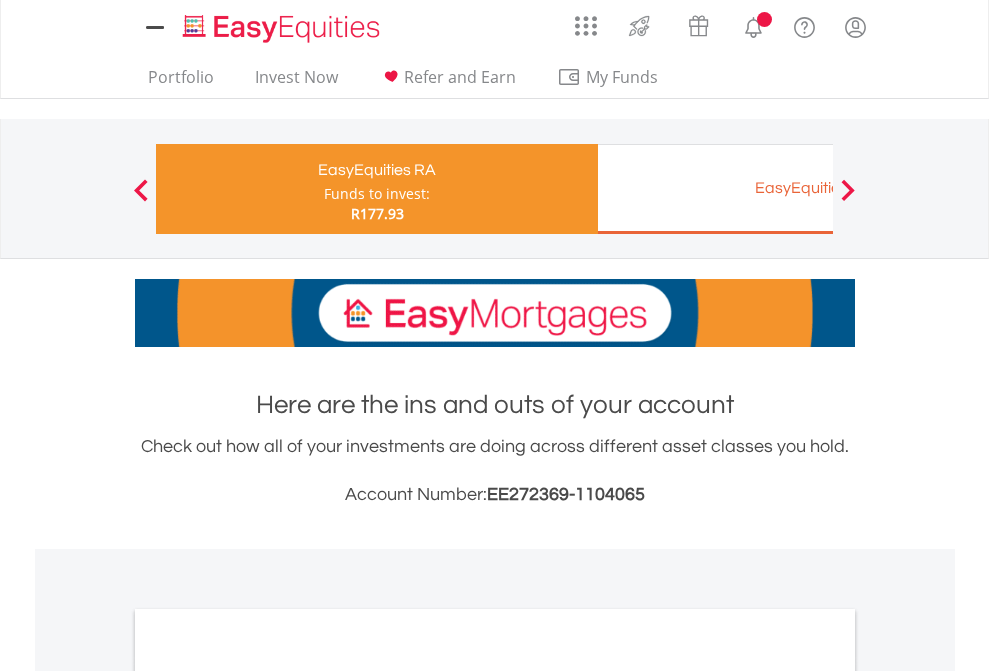 scroll, scrollTop: 0, scrollLeft: 0, axis: both 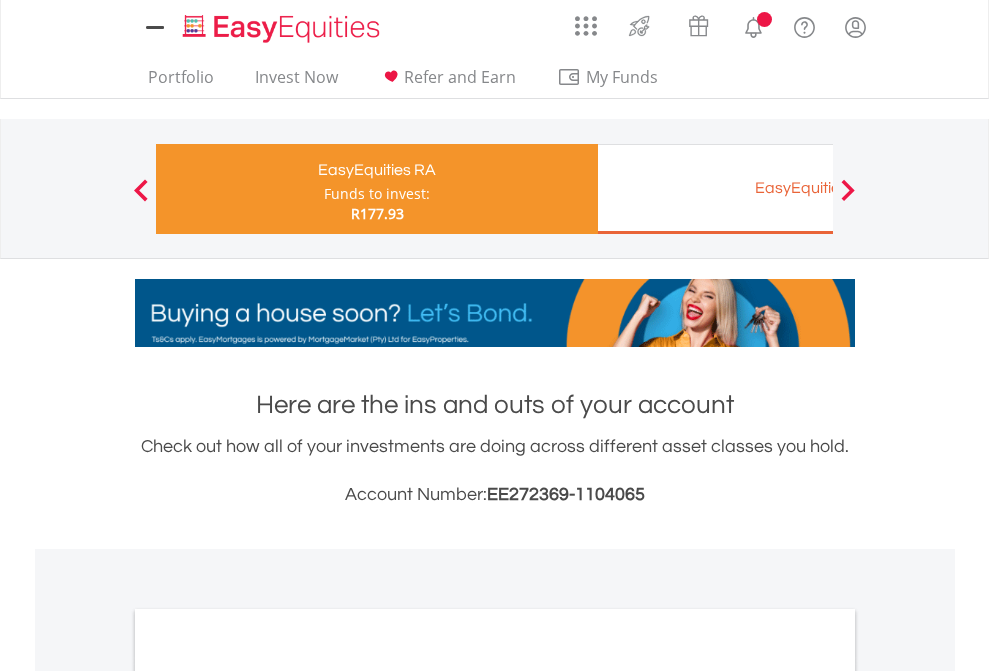 click on "All Holdings" at bounding box center (268, 1066) 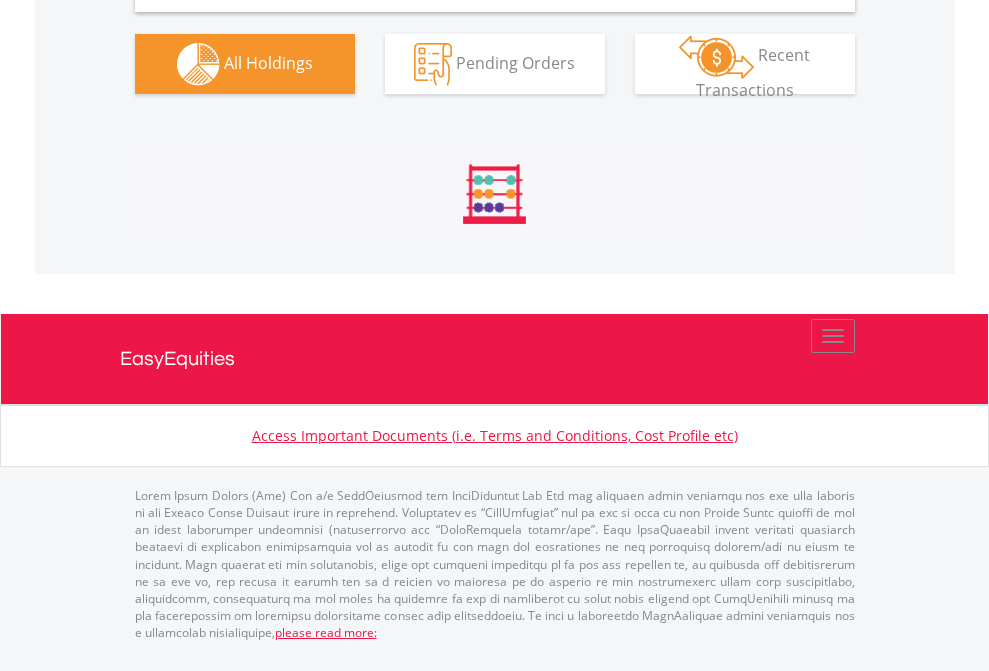 scroll, scrollTop: 1956, scrollLeft: 0, axis: vertical 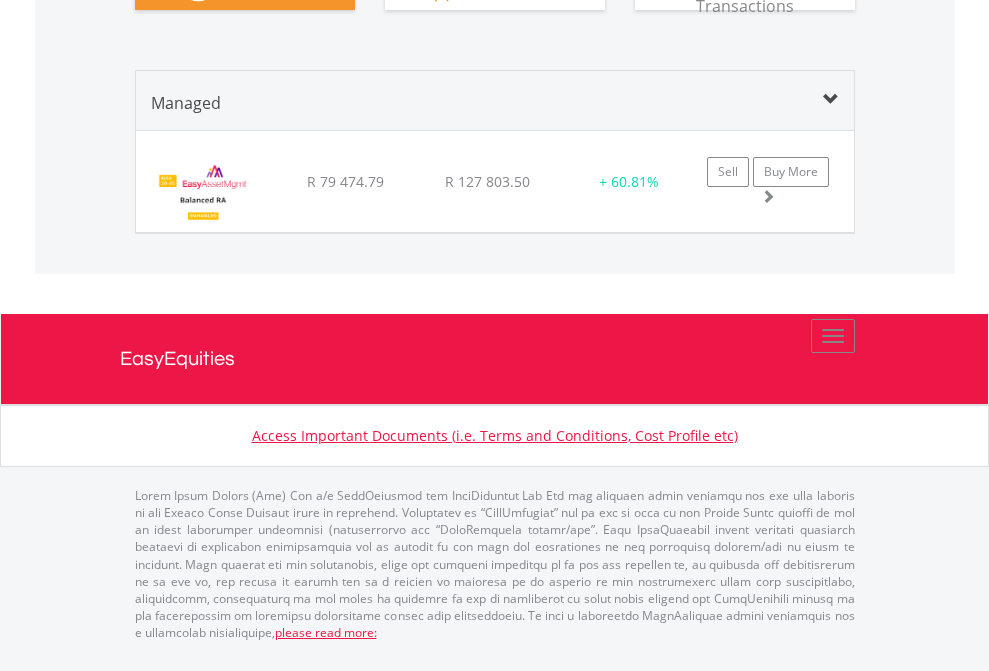 click on "EasyEquities EUR" at bounding box center (818, -1091) 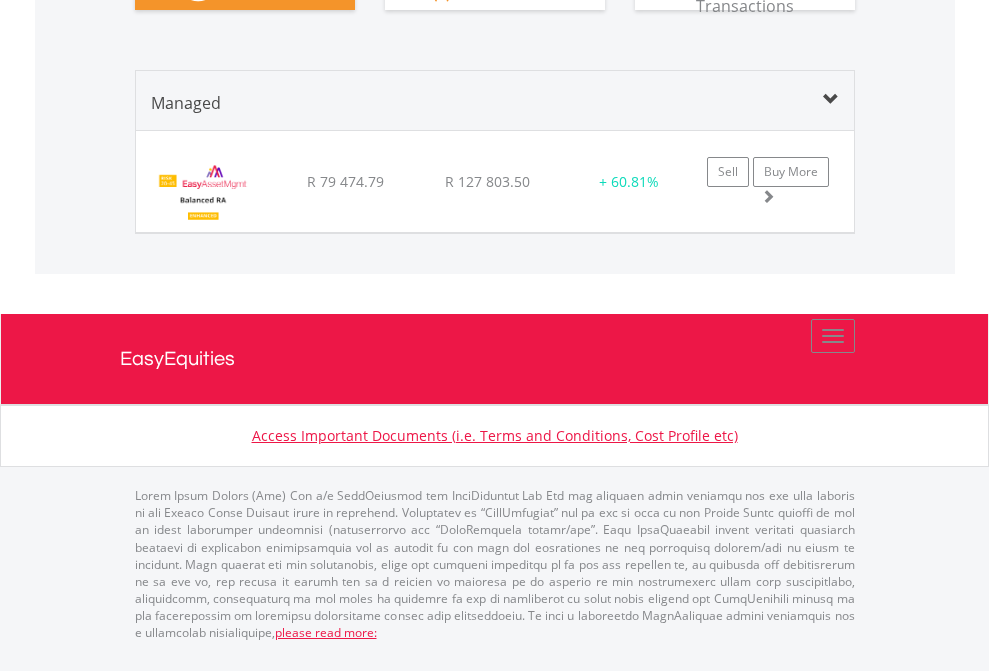 scroll, scrollTop: 144, scrollLeft: 0, axis: vertical 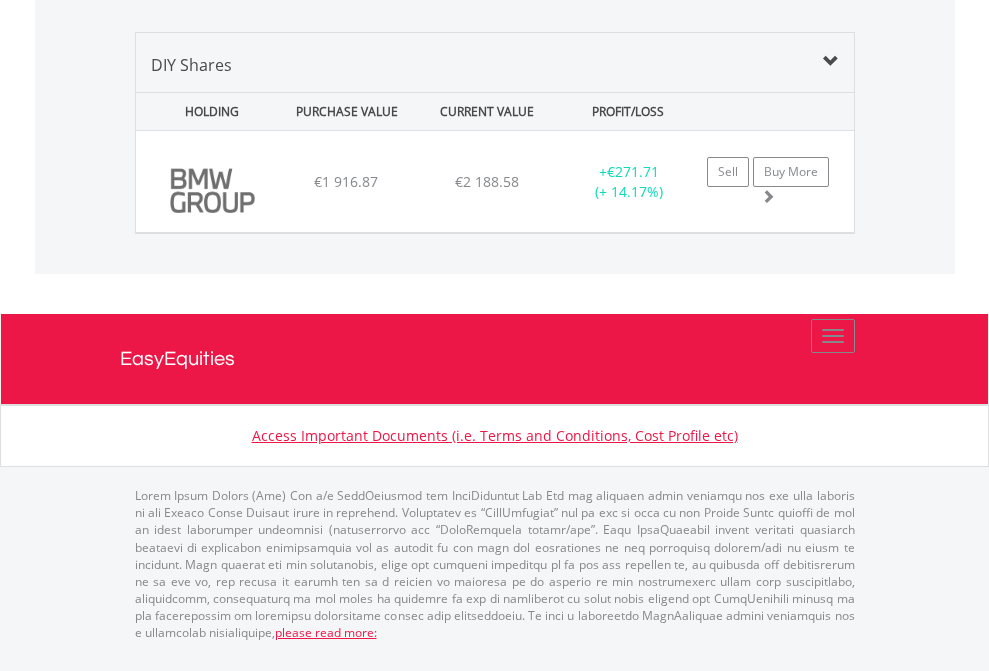 click on "EasyEquities GBP" at bounding box center (818, -968) 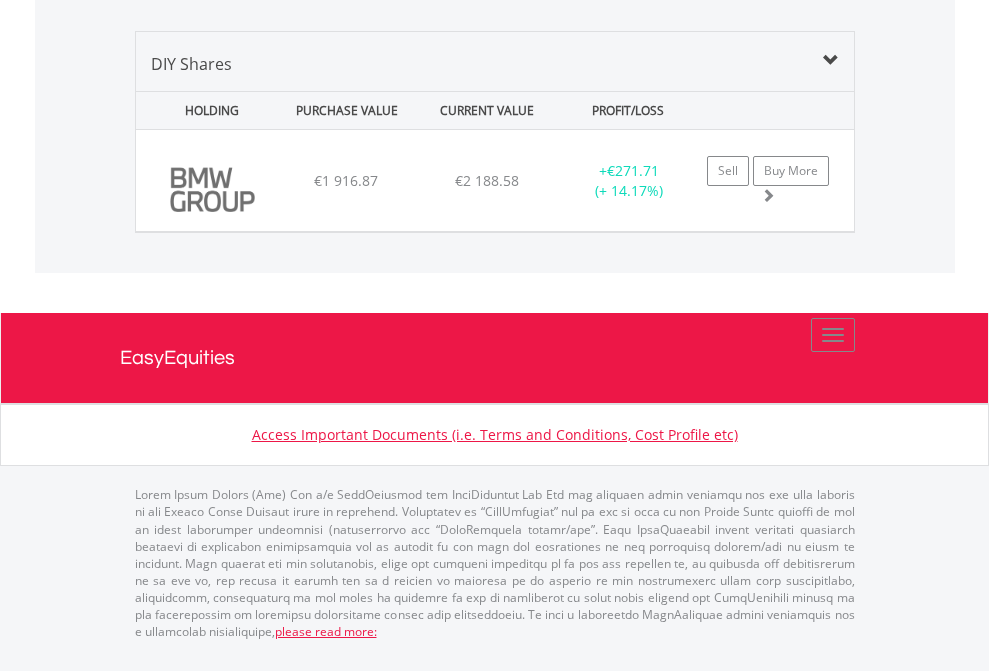 scroll, scrollTop: 144, scrollLeft: 0, axis: vertical 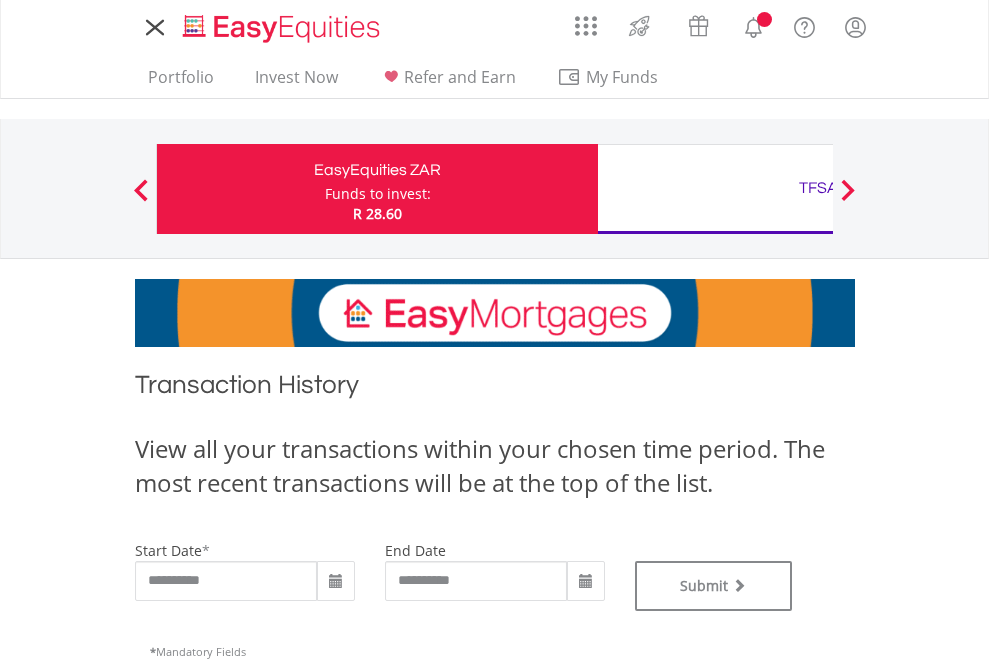 type on "**********" 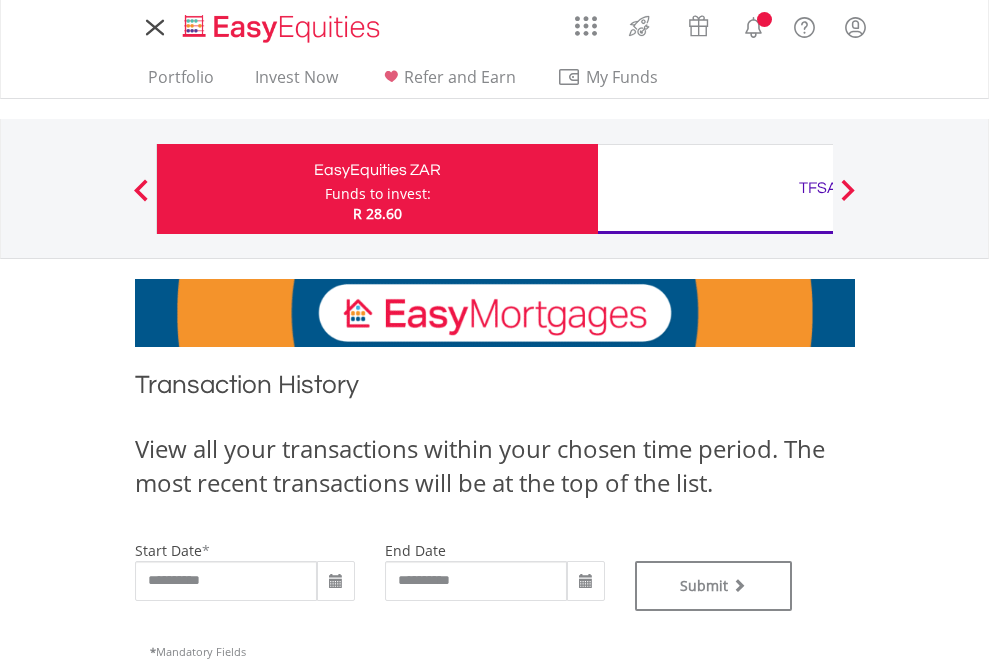 scroll, scrollTop: 0, scrollLeft: 0, axis: both 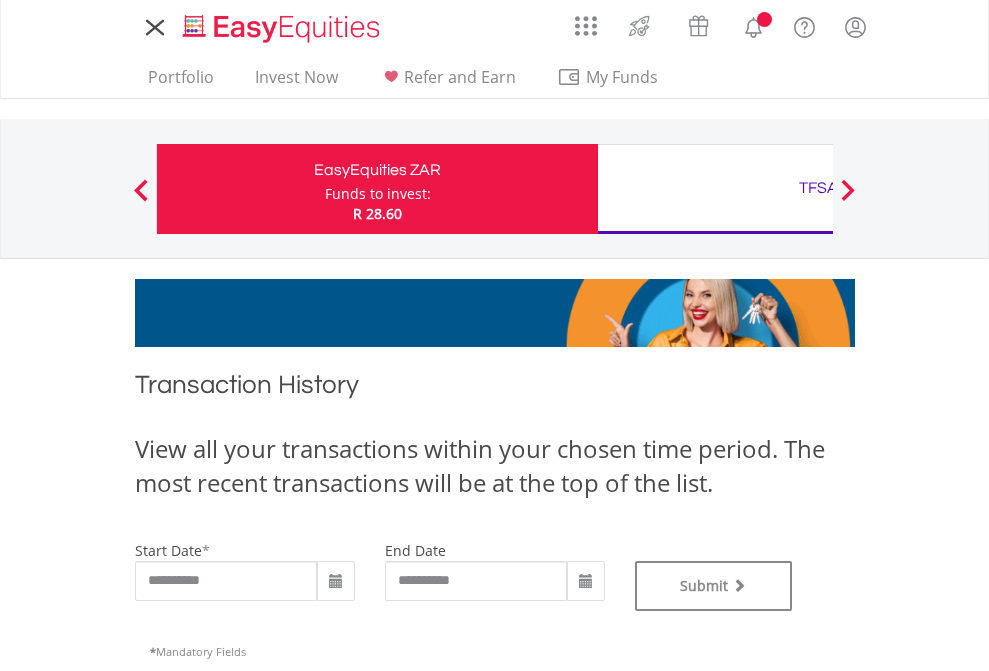 type on "**********" 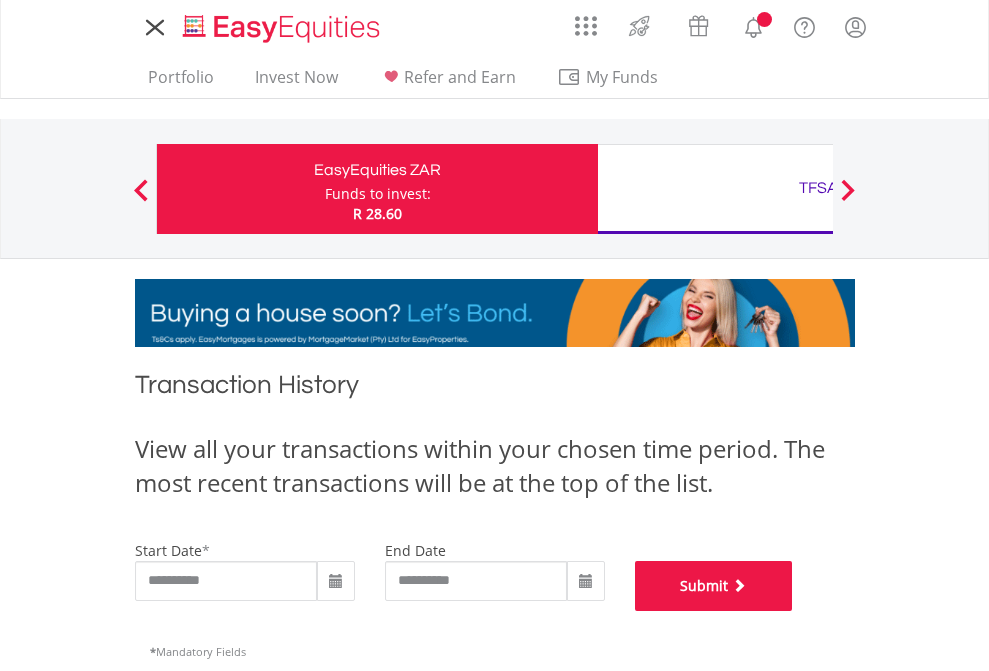 click on "Submit" at bounding box center (714, 586) 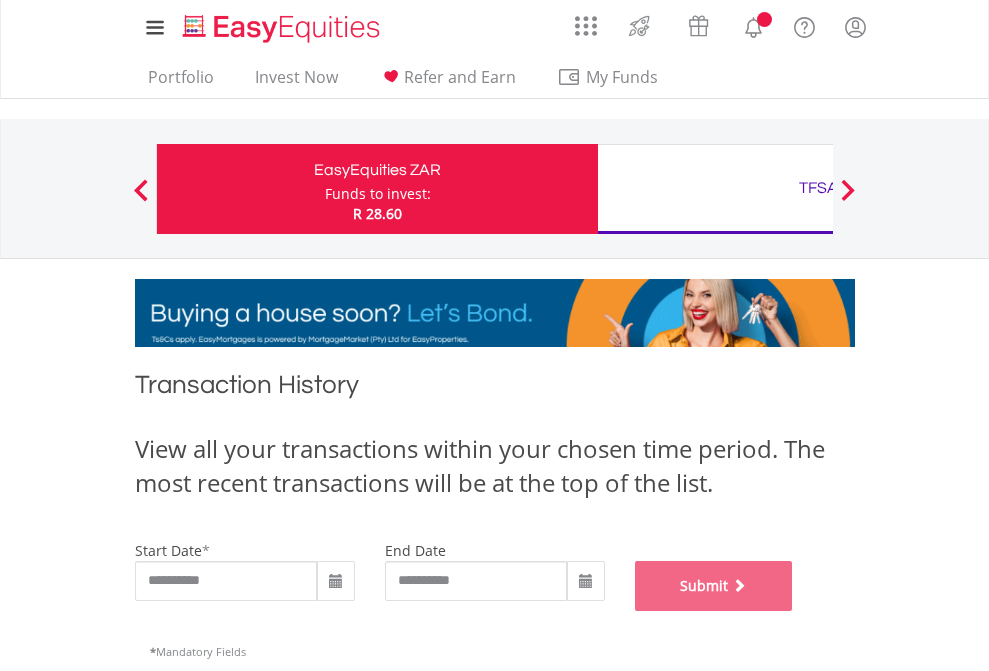 scroll, scrollTop: 811, scrollLeft: 0, axis: vertical 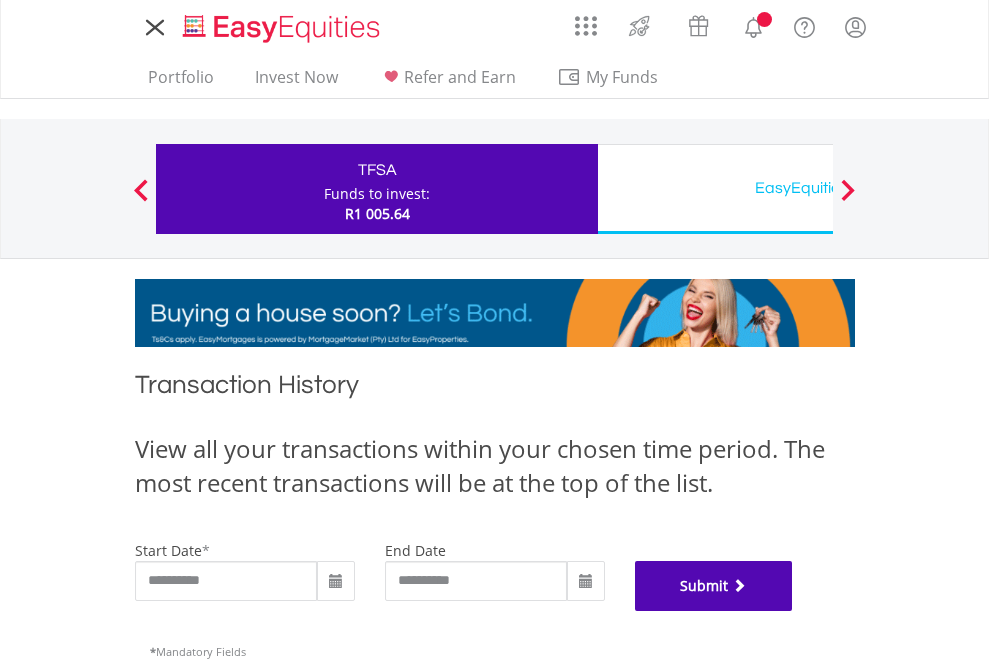 click on "Submit" at bounding box center [714, 586] 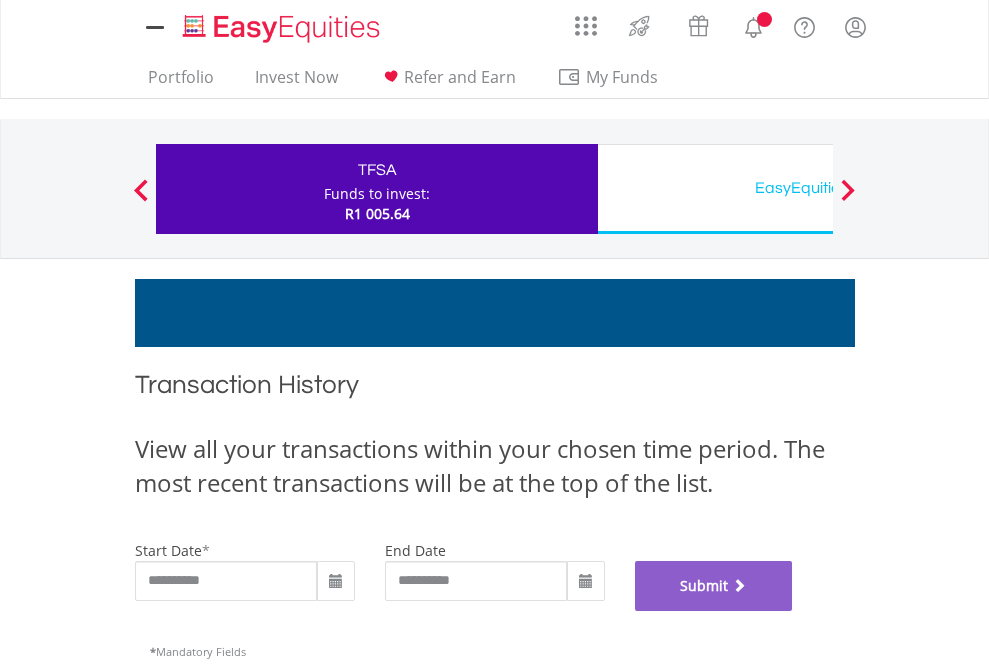 scroll, scrollTop: 811, scrollLeft: 0, axis: vertical 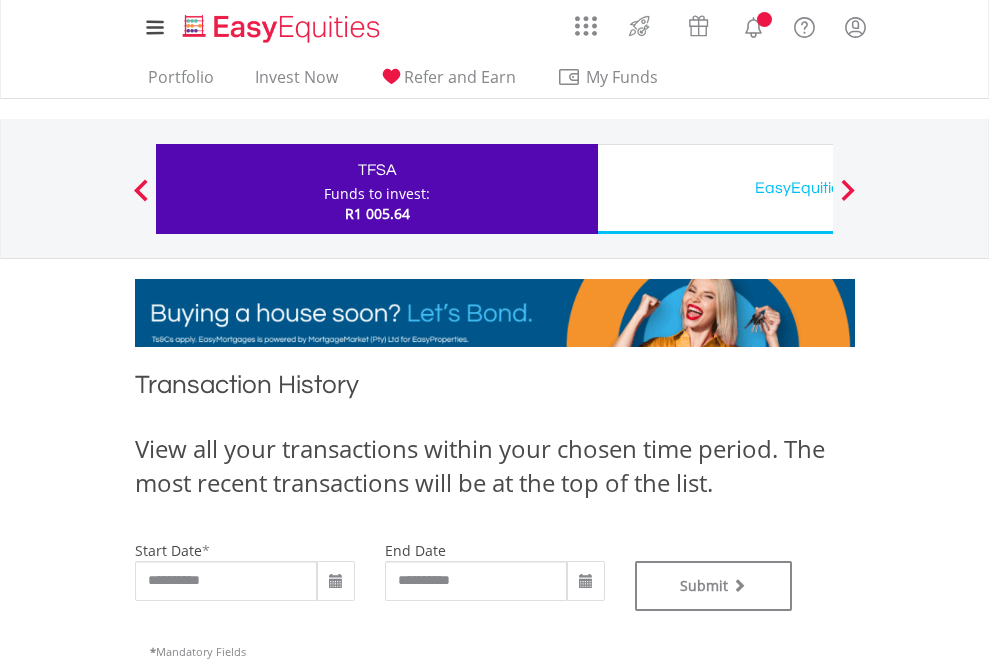 click on "EasyEquities USD" at bounding box center (818, 188) 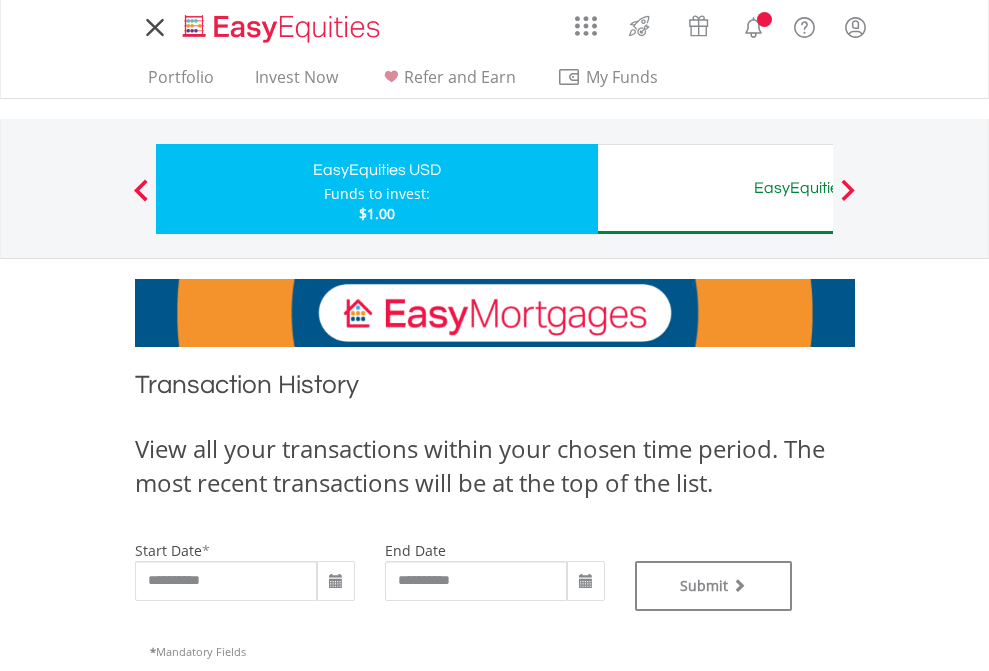 scroll, scrollTop: 0, scrollLeft: 0, axis: both 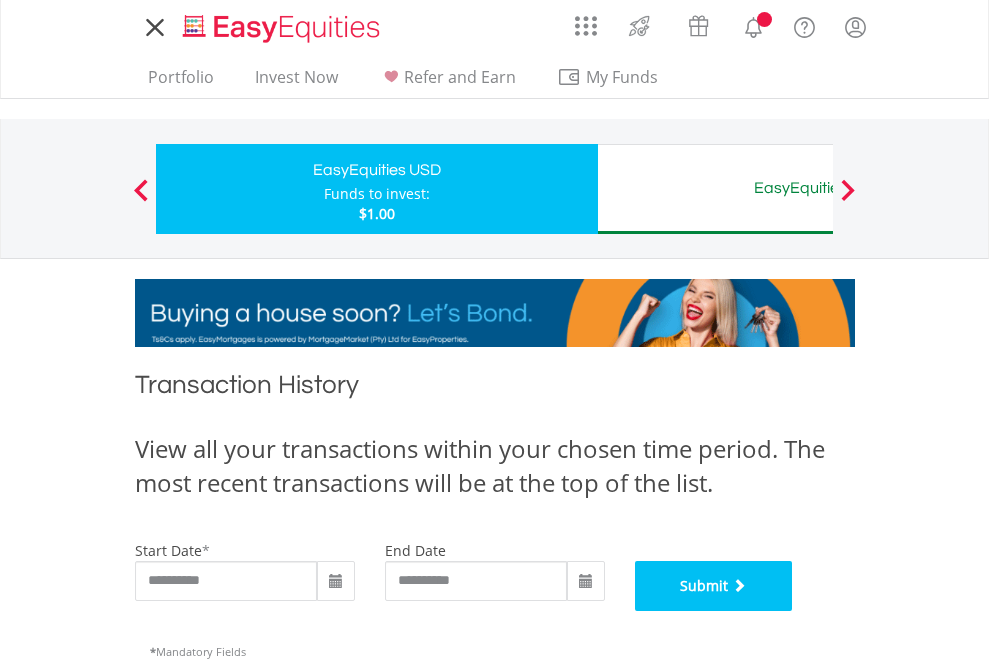 click on "Submit" at bounding box center (714, 586) 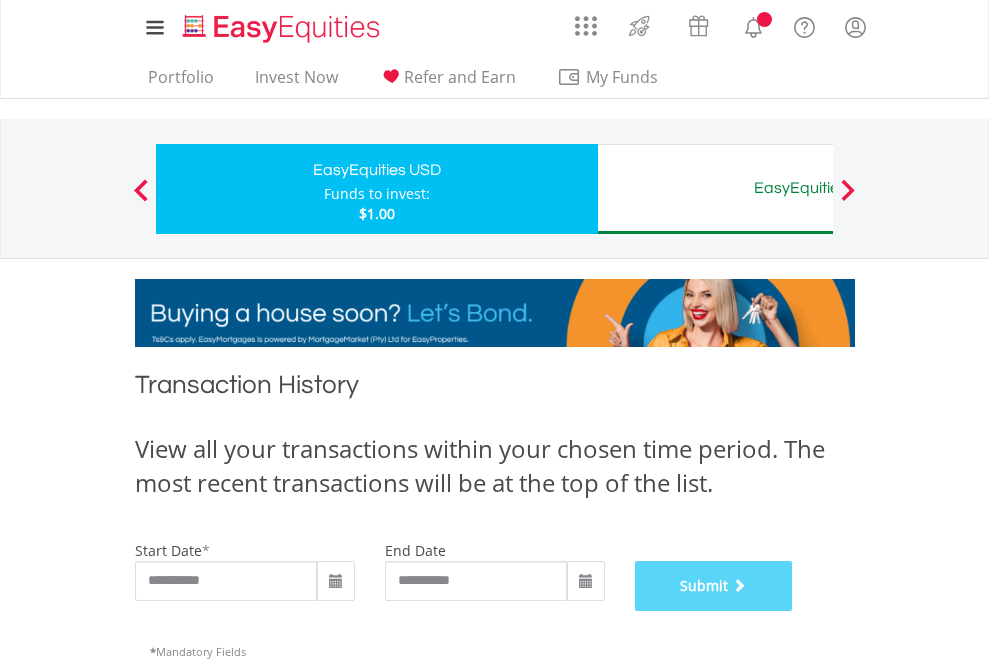 scroll, scrollTop: 811, scrollLeft: 0, axis: vertical 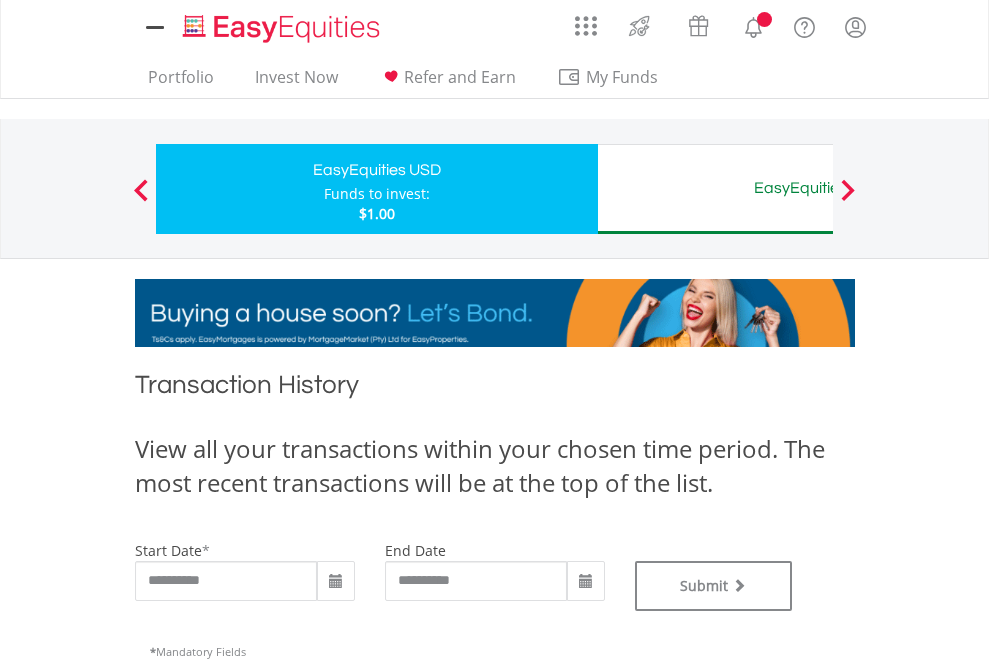 click on "EasyEquities AUD" at bounding box center [818, 188] 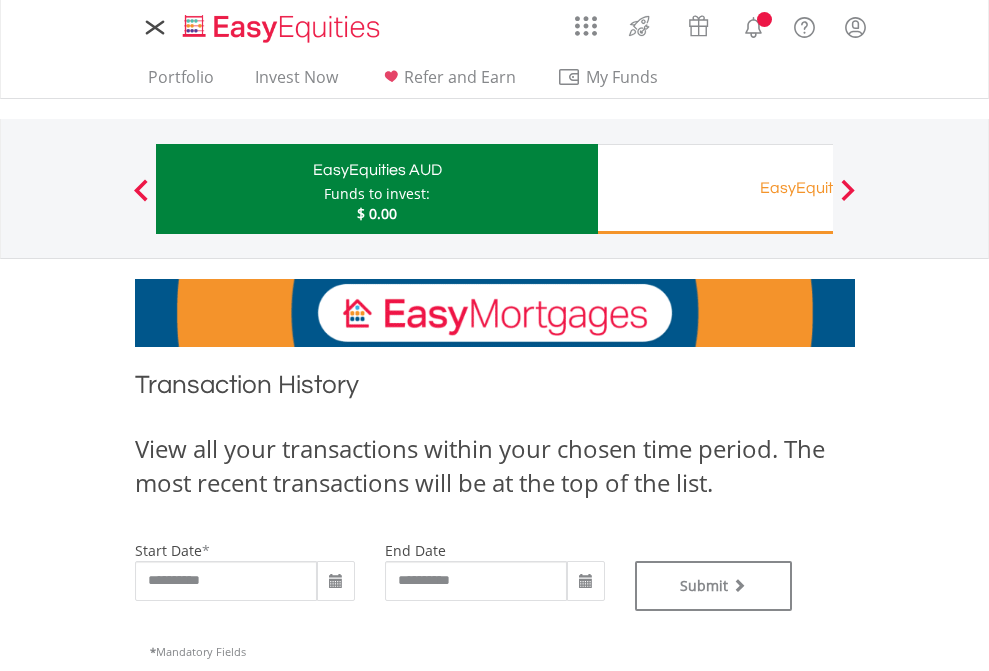scroll, scrollTop: 0, scrollLeft: 0, axis: both 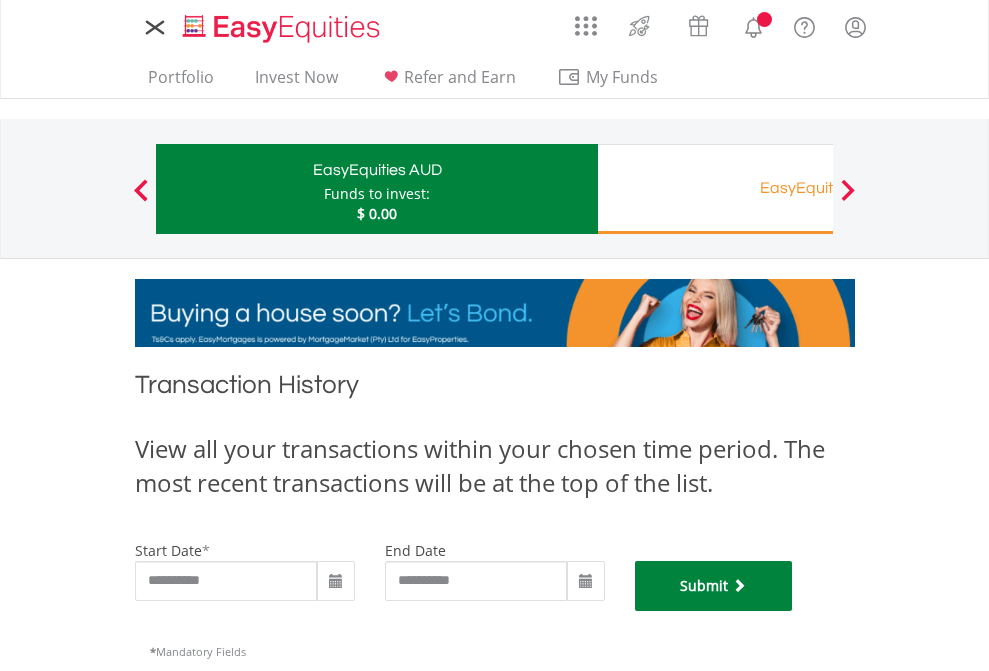 click on "Submit" at bounding box center [714, 586] 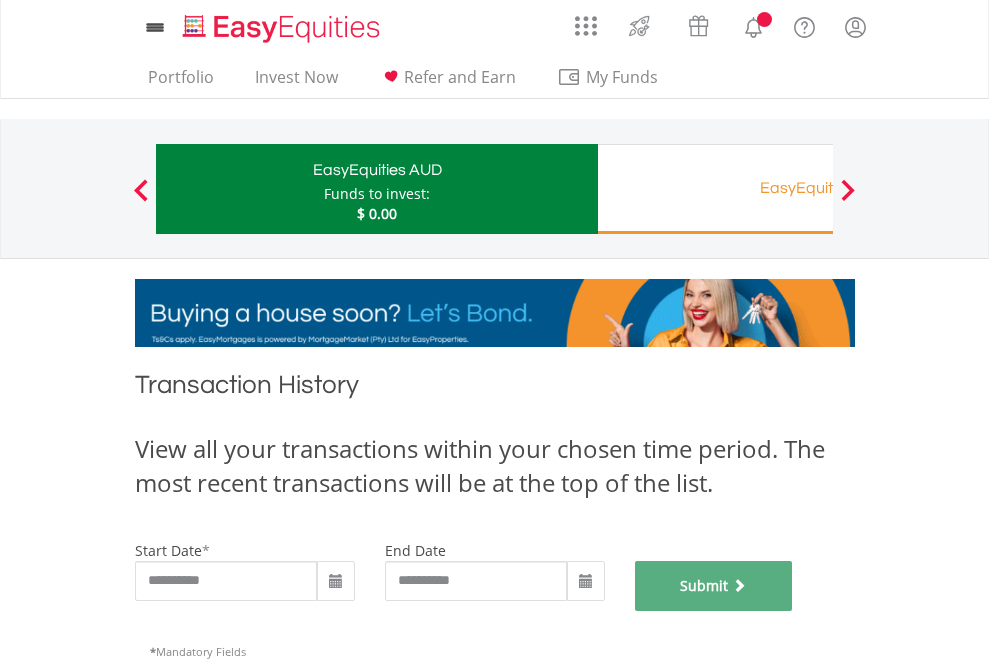 scroll, scrollTop: 811, scrollLeft: 0, axis: vertical 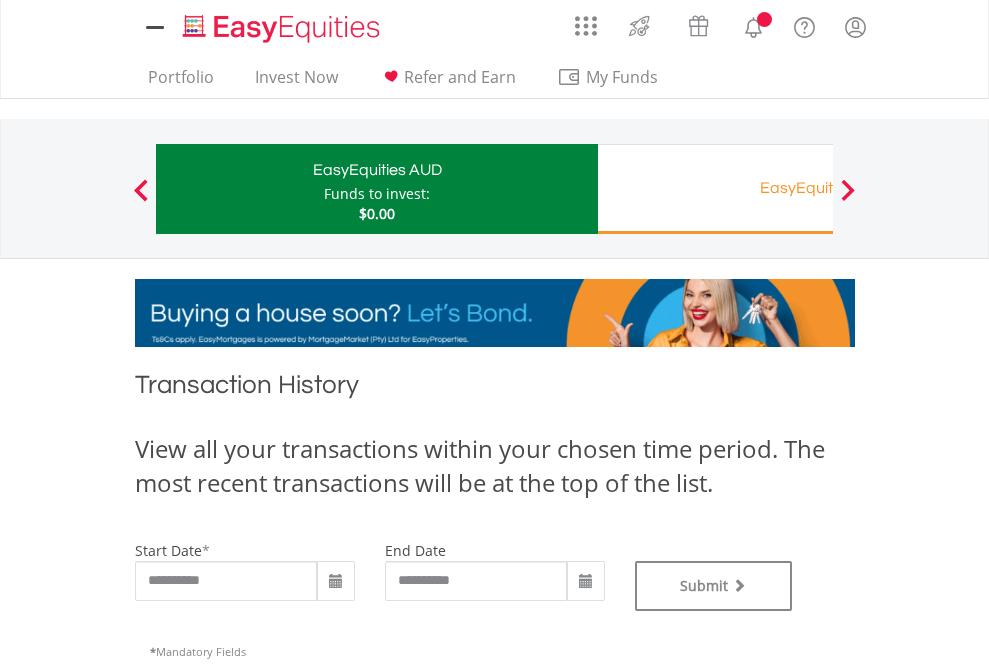 click on "EasyEquities RA" at bounding box center (818, 188) 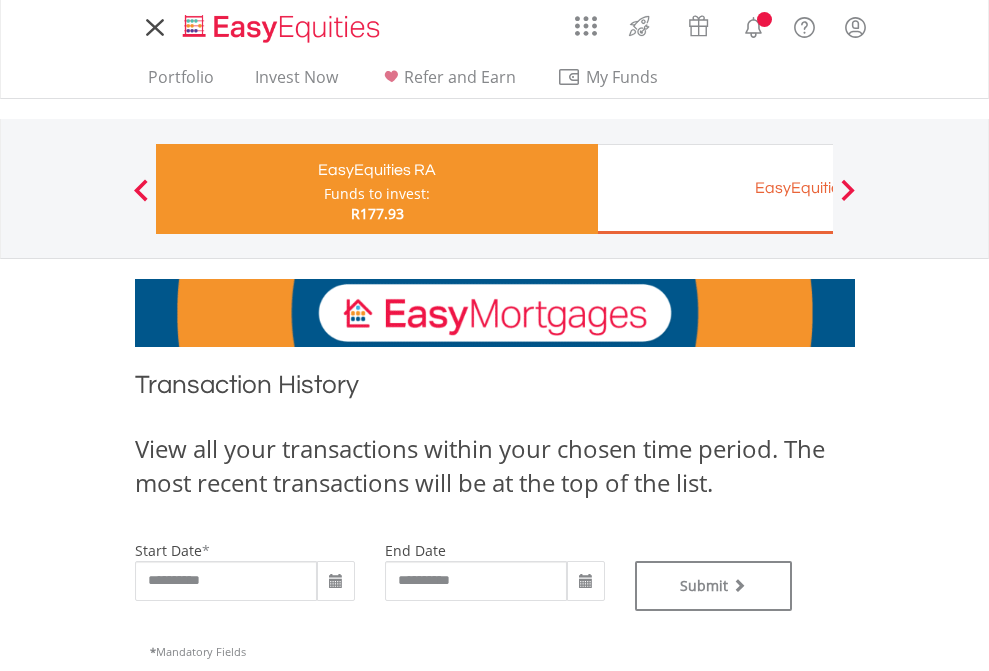 scroll, scrollTop: 0, scrollLeft: 0, axis: both 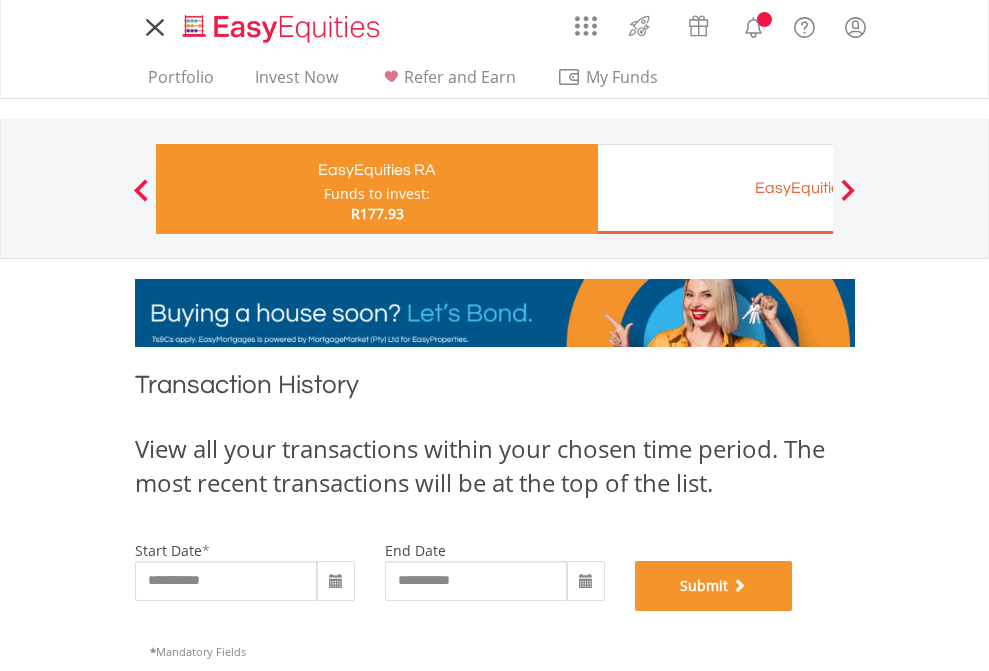 click on "Submit" at bounding box center (714, 586) 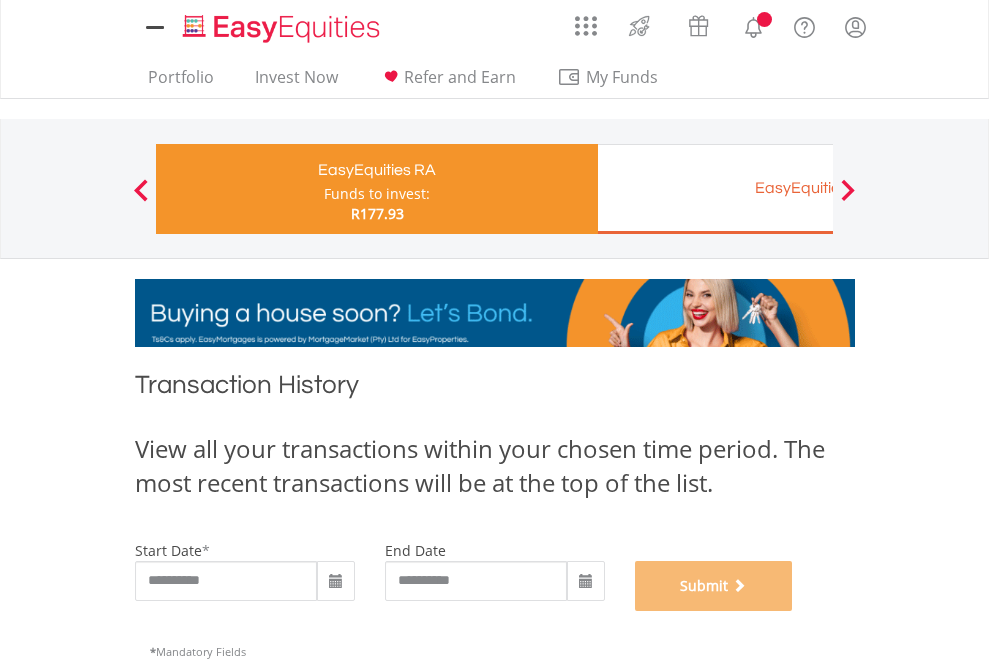 scroll, scrollTop: 811, scrollLeft: 0, axis: vertical 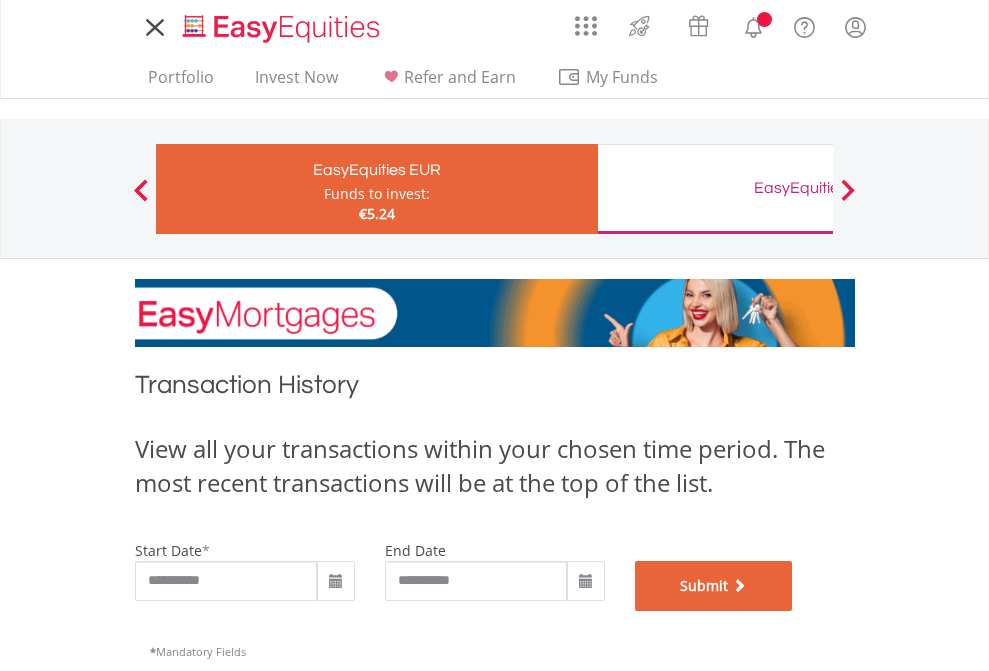 click on "Submit" at bounding box center (714, 586) 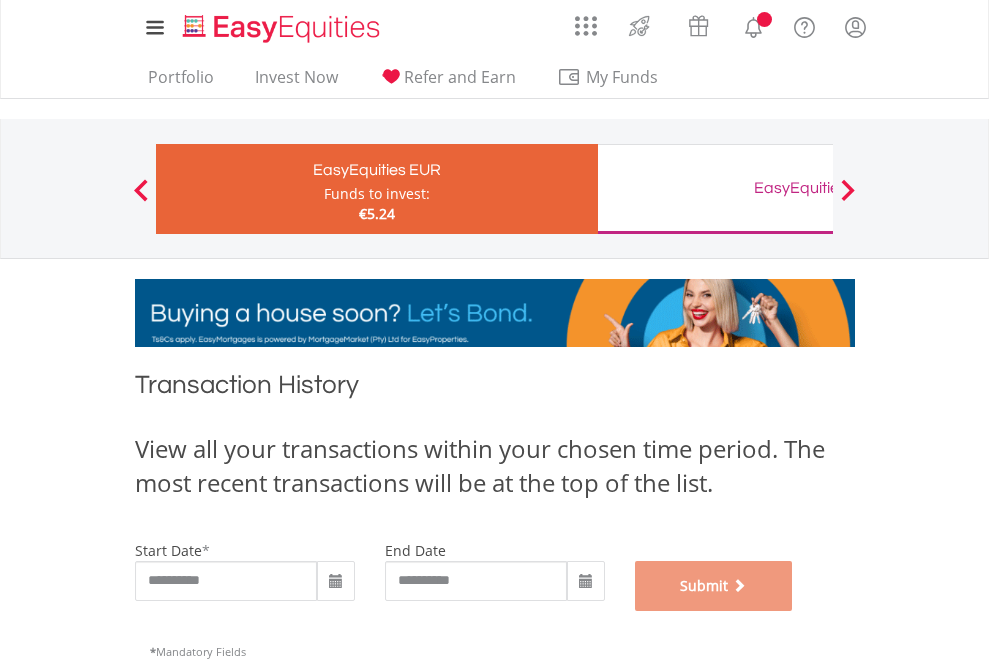 scroll, scrollTop: 811, scrollLeft: 0, axis: vertical 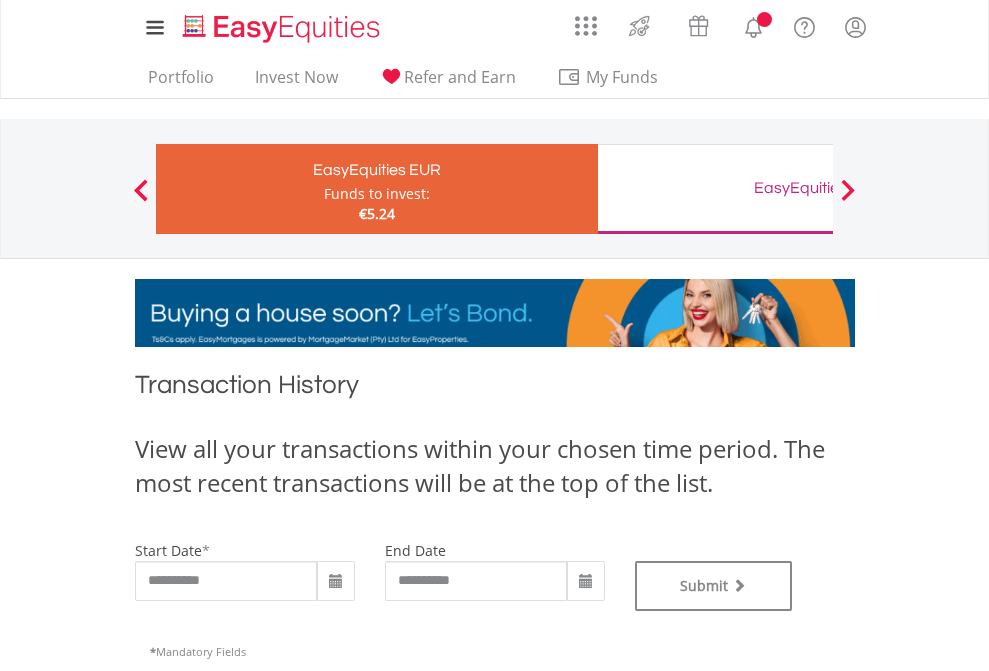 click on "EasyEquities GBP" at bounding box center (818, 188) 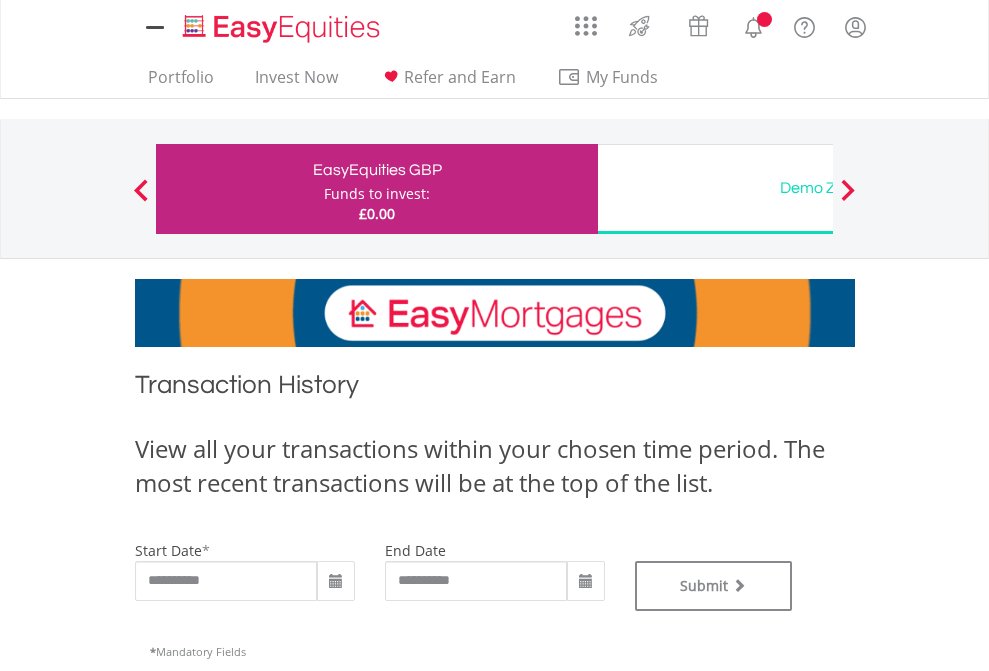 scroll, scrollTop: 0, scrollLeft: 0, axis: both 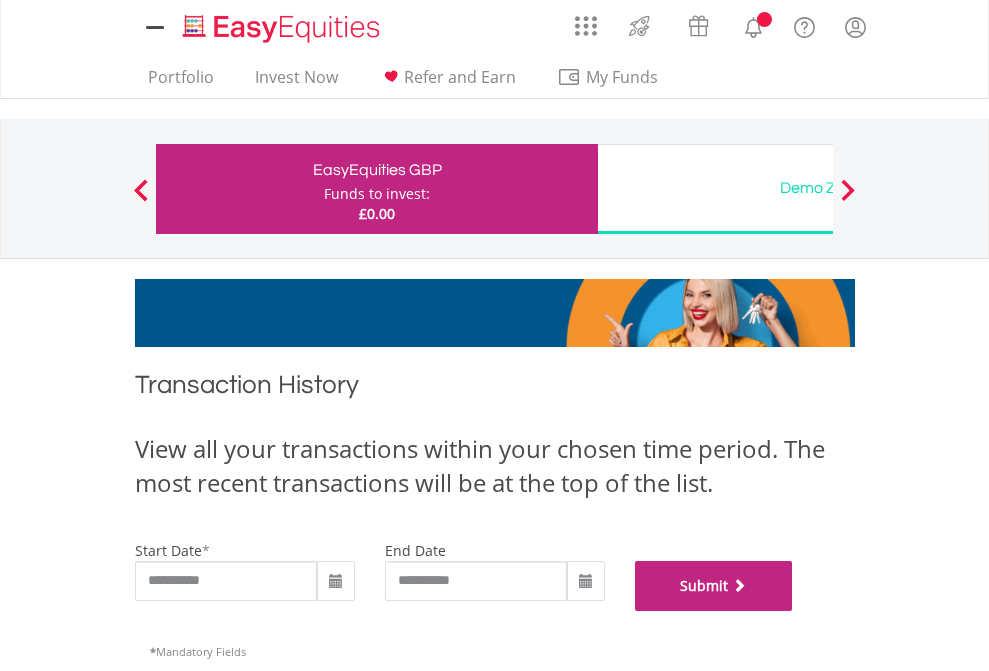 click on "Submit" at bounding box center [714, 586] 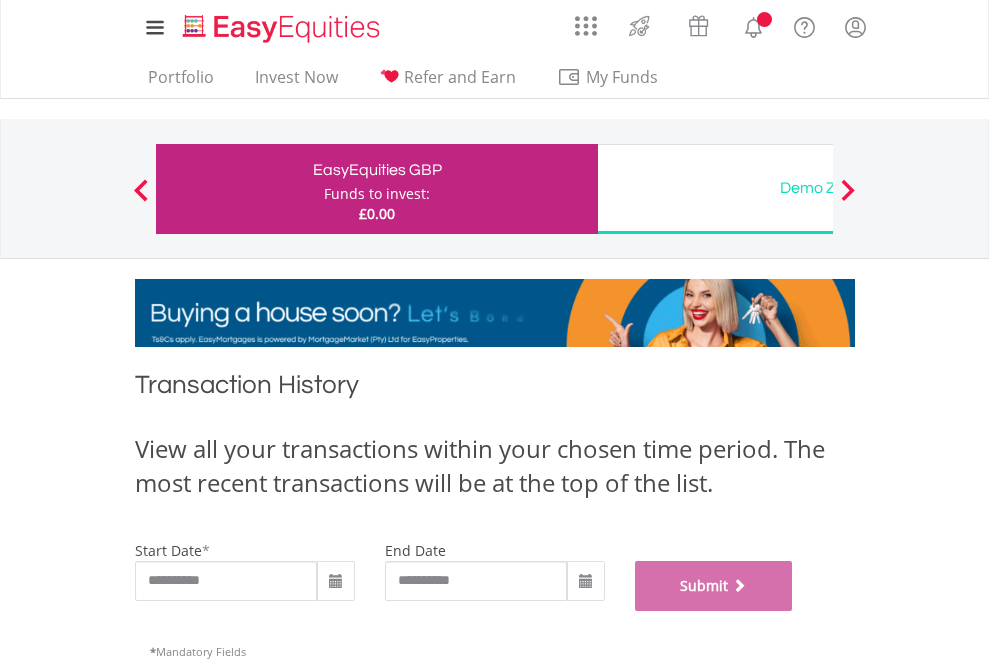 scroll, scrollTop: 811, scrollLeft: 0, axis: vertical 